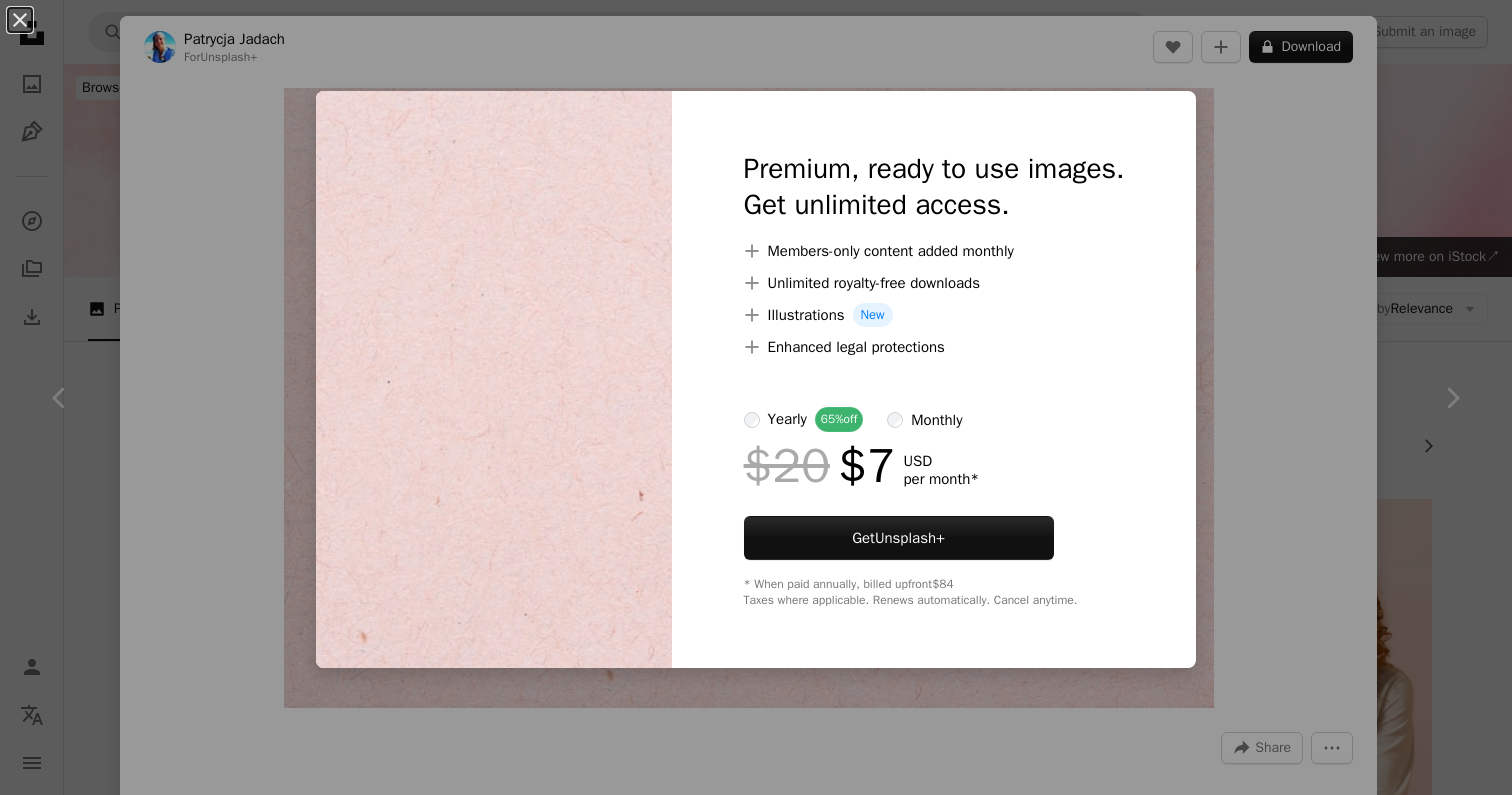 scroll, scrollTop: 601, scrollLeft: 0, axis: vertical 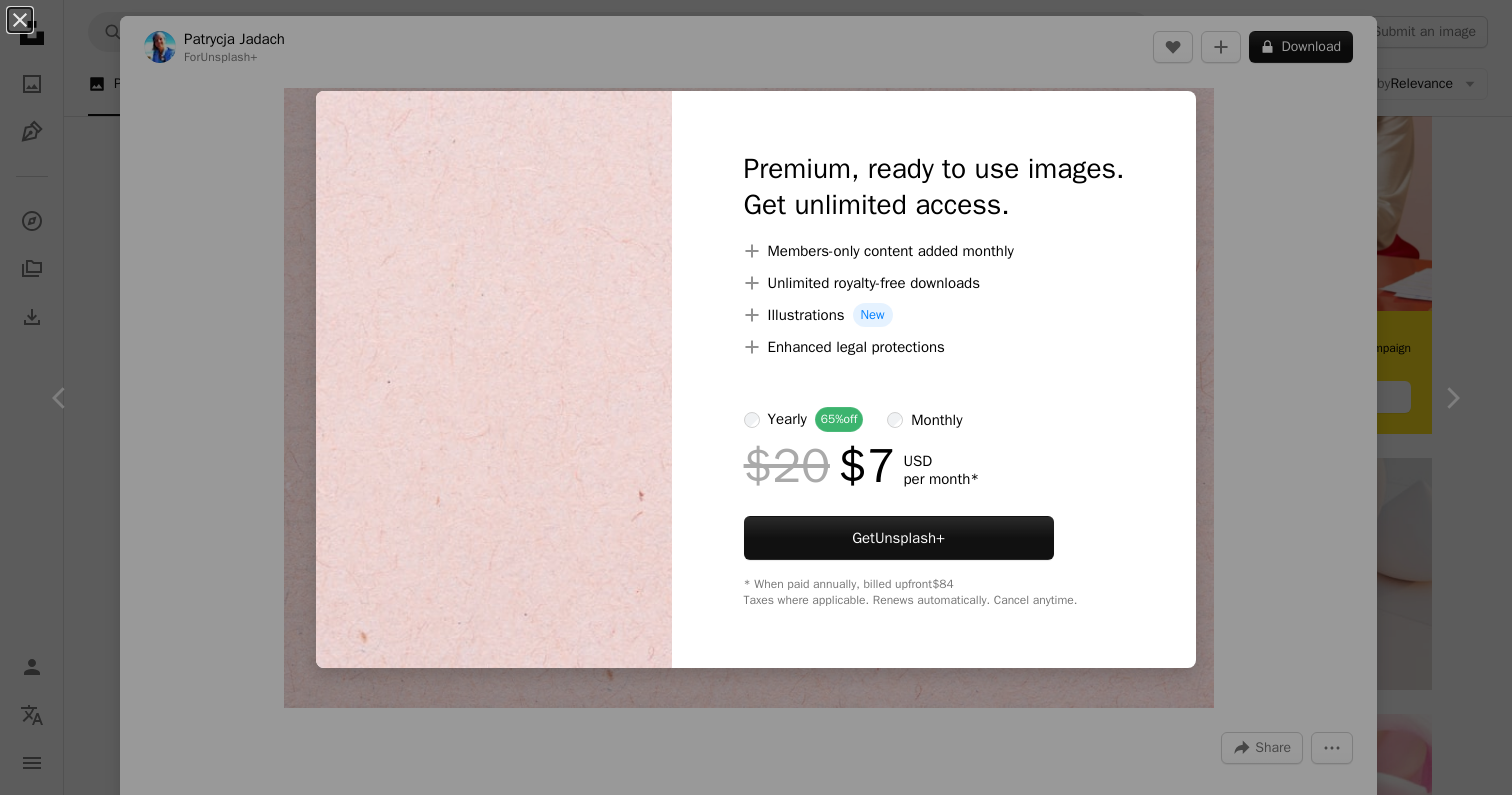 click on "An X shape Premium, ready to use images. Get unlimited access. A plus sign Members-only content added monthly A plus sign Unlimited royalty-free downloads A plus sign Illustrations  New A plus sign Enhanced legal protections yearly 65%  off monthly $20   $7 USD per month * Get  Unsplash+ * When paid annually, billed upfront  $84 Taxes where applicable. Renews automatically. Cancel anytime." at bounding box center (756, 397) 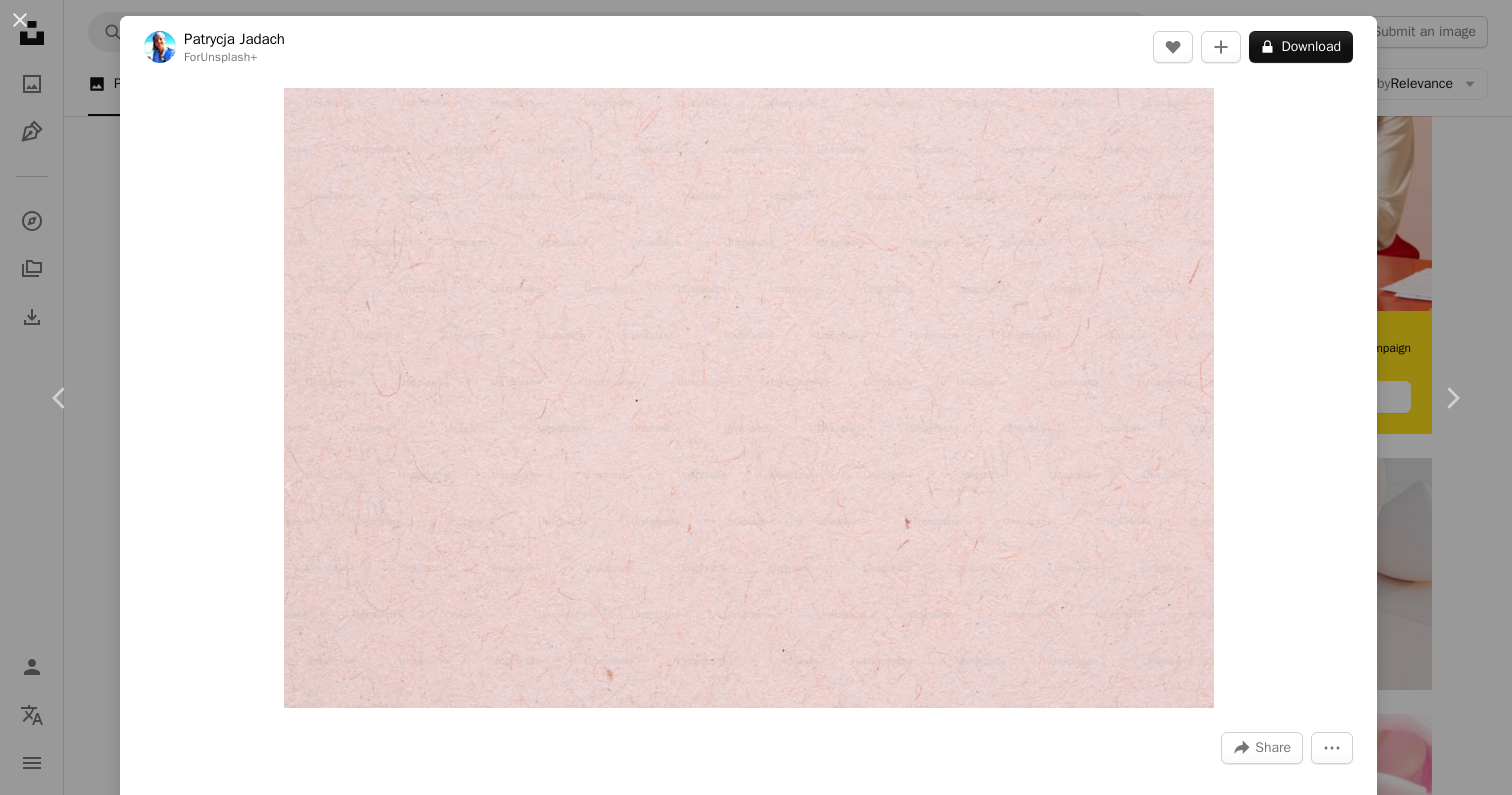 click on "An X shape Chevron left Chevron right [FIRST] [LAST] For Unsplash+ A heart A plus sign A lock Download Zoom in A forward-right arrow Share More Actions Calendar outlined Published on [DATE] Camera [CAMERA_MODEL] Safety Licensed under the Unsplash+ License background paper texture paper pink paper background plain background paper backgrounds HD Wallpapers From this series Chevron right Plus sign for Unsplash+ Plus sign for Unsplash+ Plus sign for Unsplash+ Plus sign for Unsplash+ Plus sign for Unsplash+ Plus sign for Unsplash+ Plus sign for Unsplash+ Plus sign for Unsplash+ Plus sign for Unsplash+ Plus sign for Unsplash+ Related images Plus sign for Unsplash+ A heart A plus sign [FIRST] [LAST] For Unsplash+ A lock Download Plus sign for Unsplash+ A heart A plus sign [FIRST] [LAST] For Unsplash+ A lock Download Plus sign for Unsplash+ A heart A plus sign [FIRST] [LAST] For Unsplash+ A lock For" at bounding box center (756, 397) 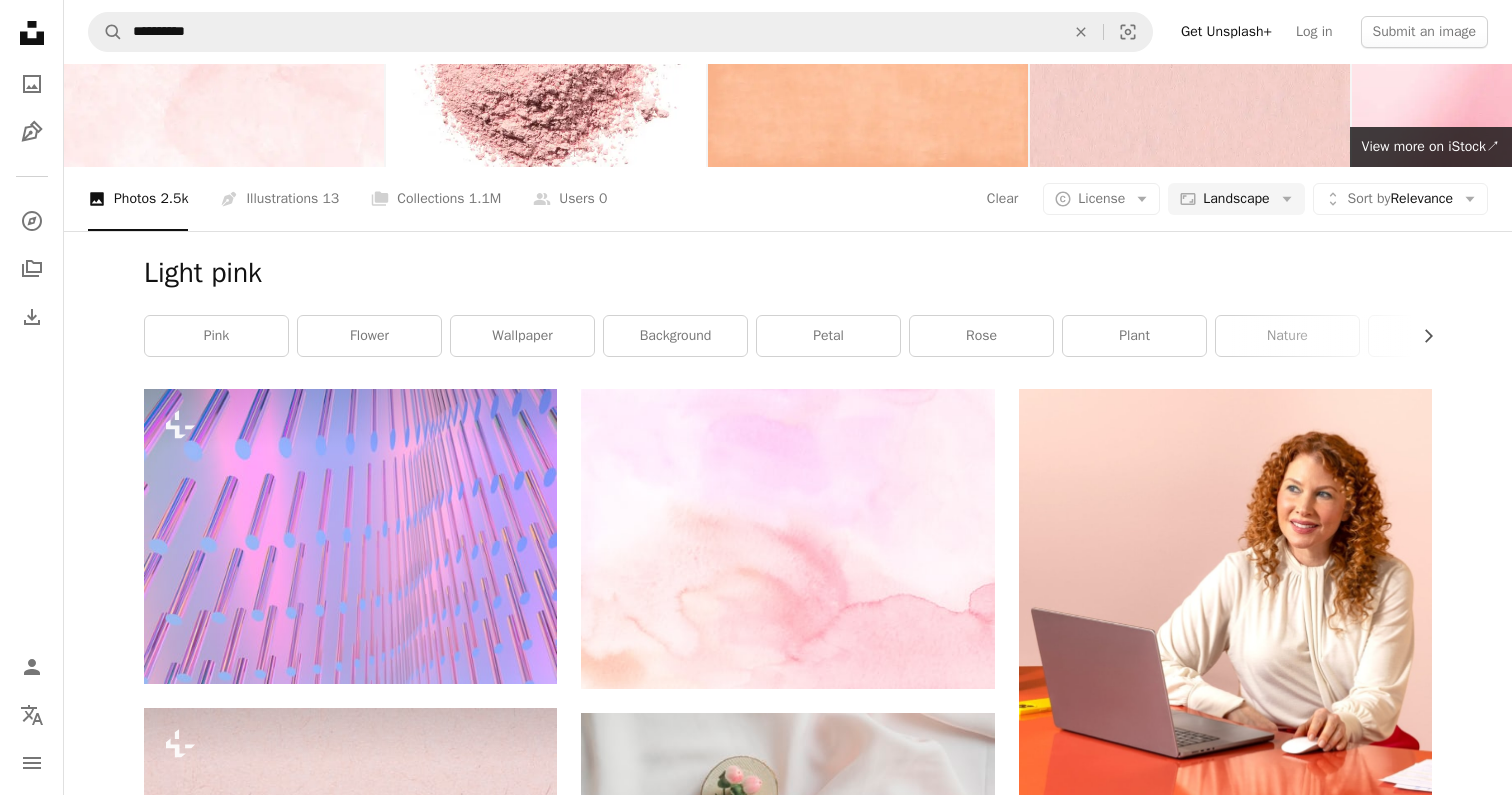 scroll, scrollTop: 162, scrollLeft: 0, axis: vertical 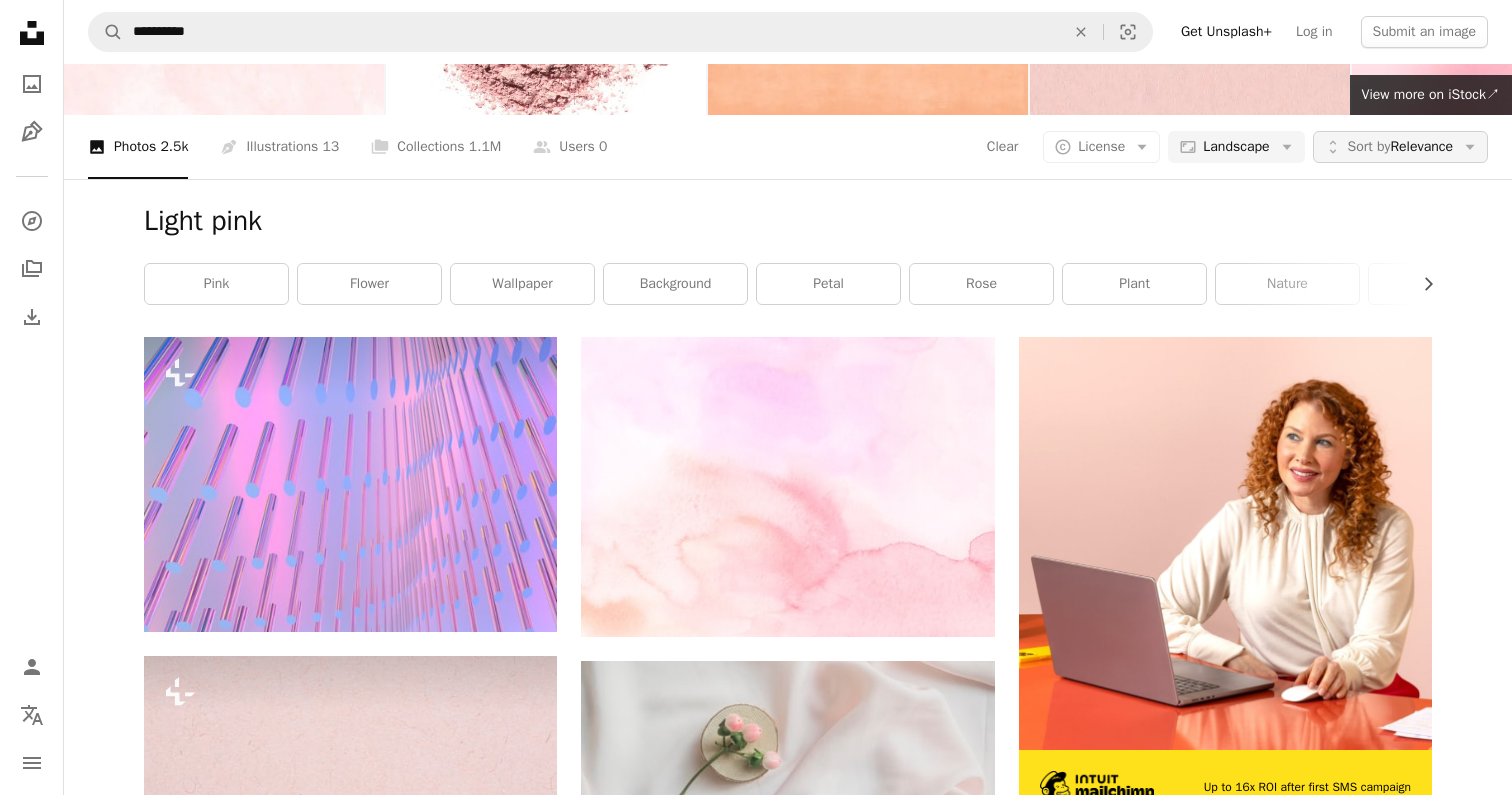click on "Sort by" at bounding box center [1369, 146] 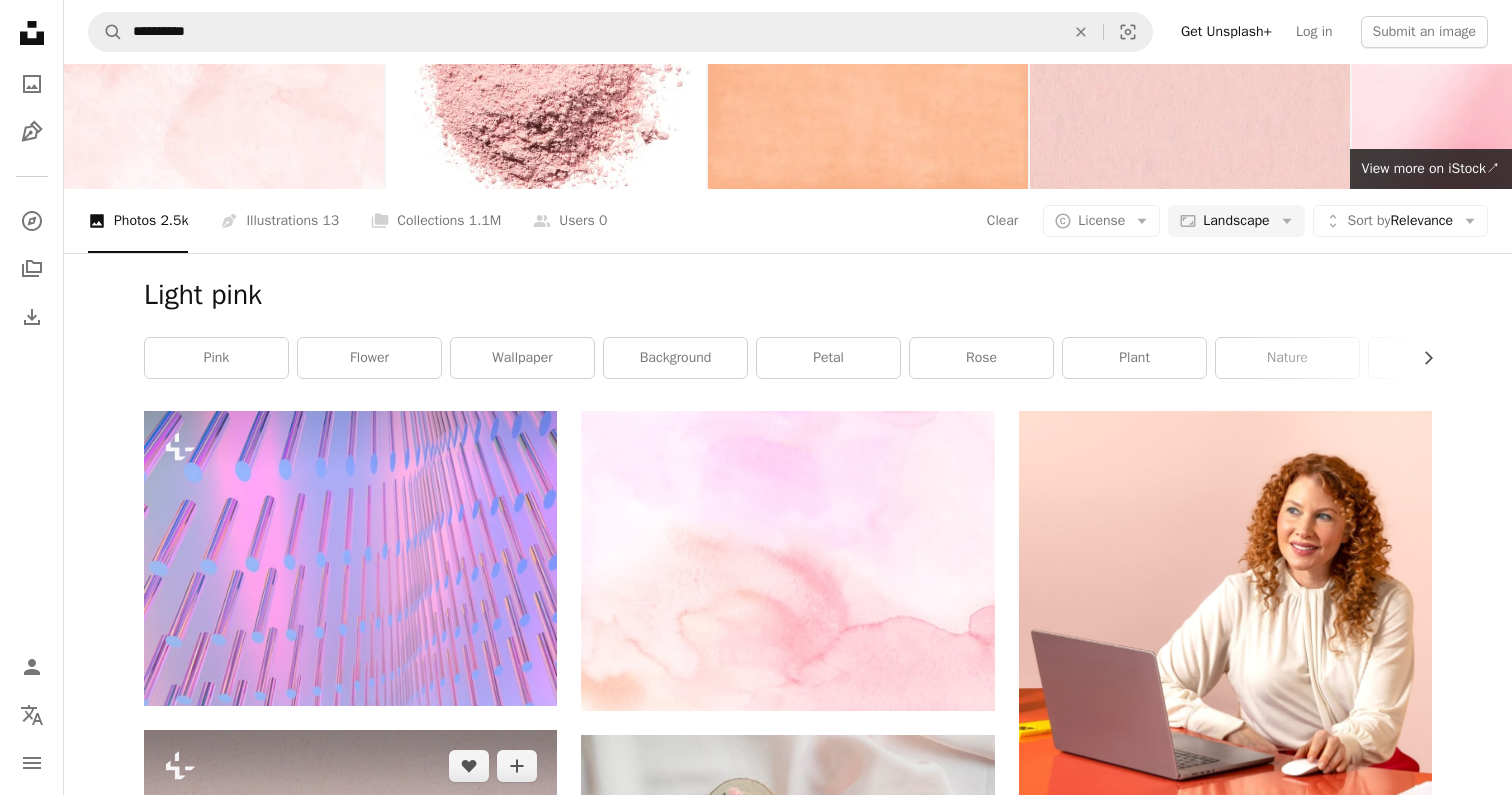 scroll, scrollTop: 0, scrollLeft: 0, axis: both 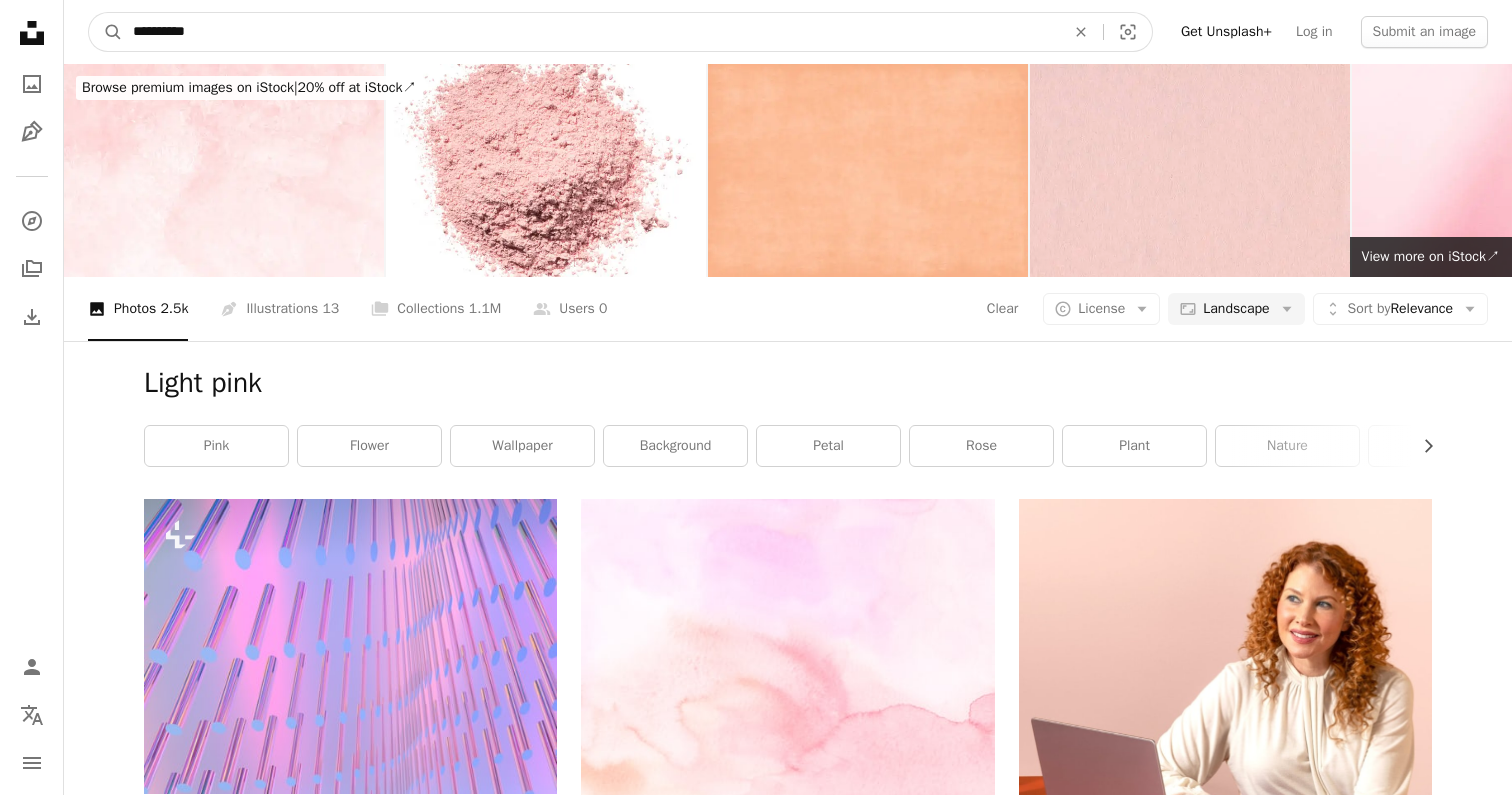 click on "**********" at bounding box center [591, 32] 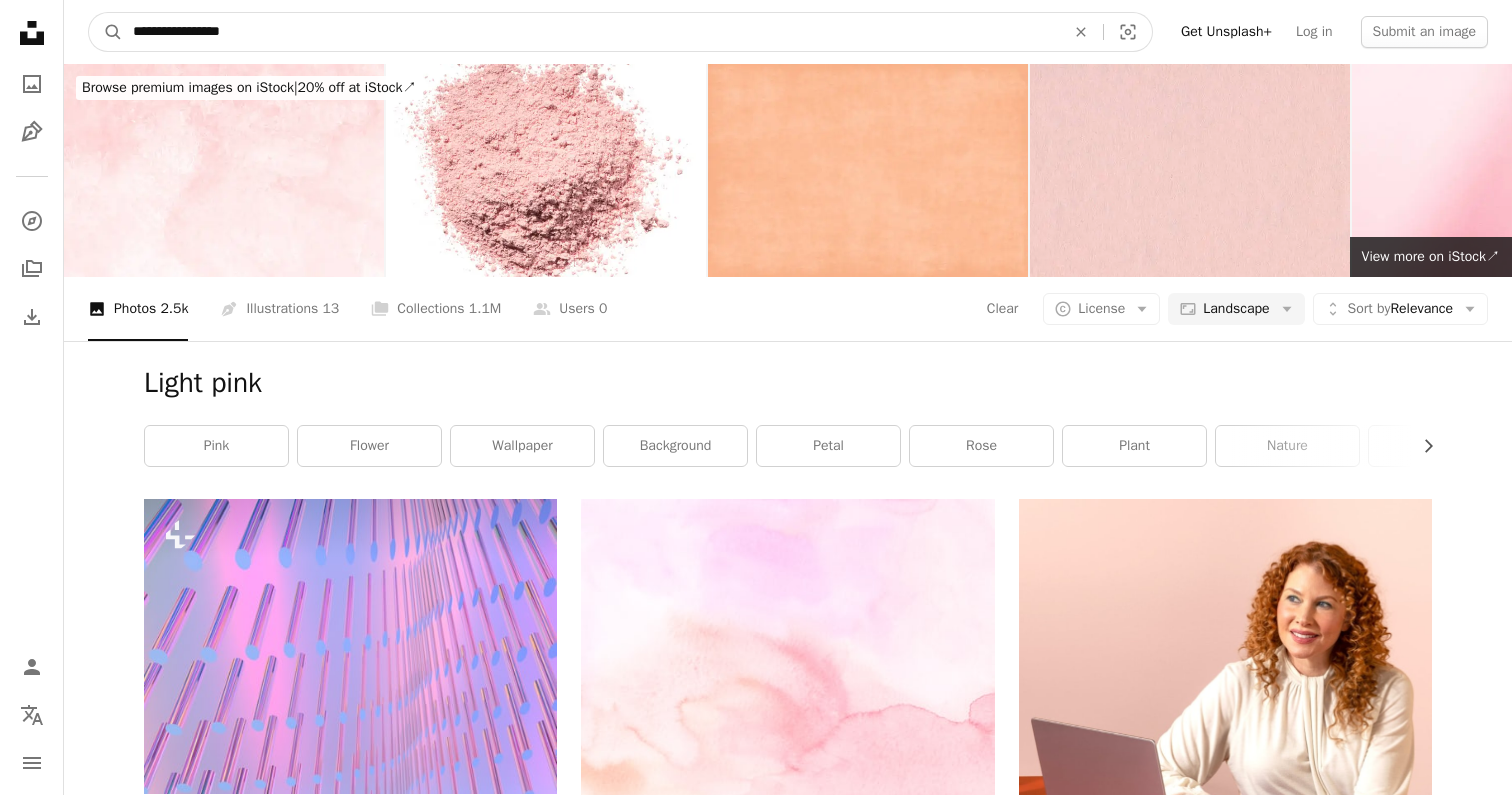 type on "**********" 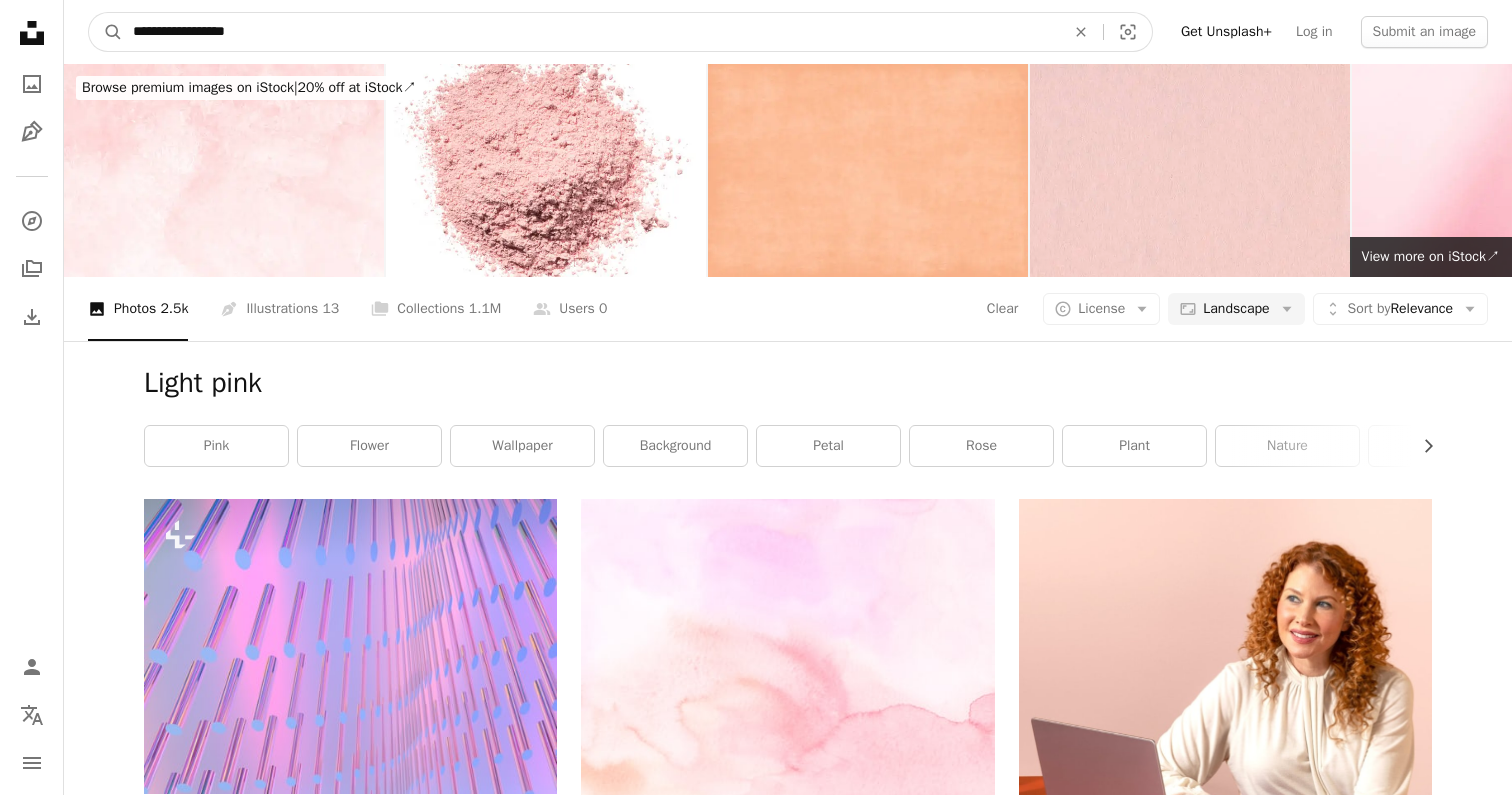 click on "A magnifying glass" at bounding box center [106, 32] 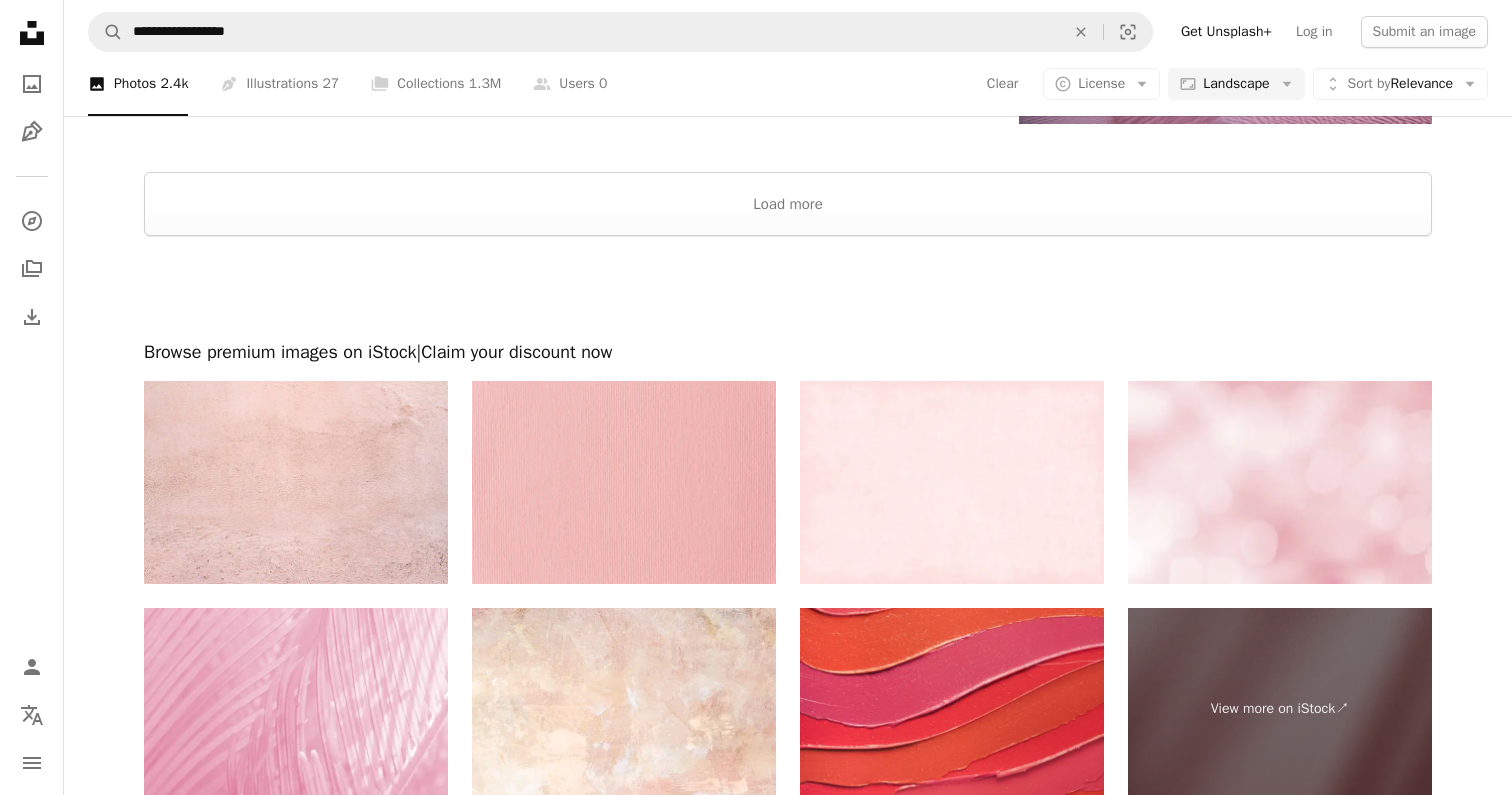 scroll, scrollTop: 3035, scrollLeft: 0, axis: vertical 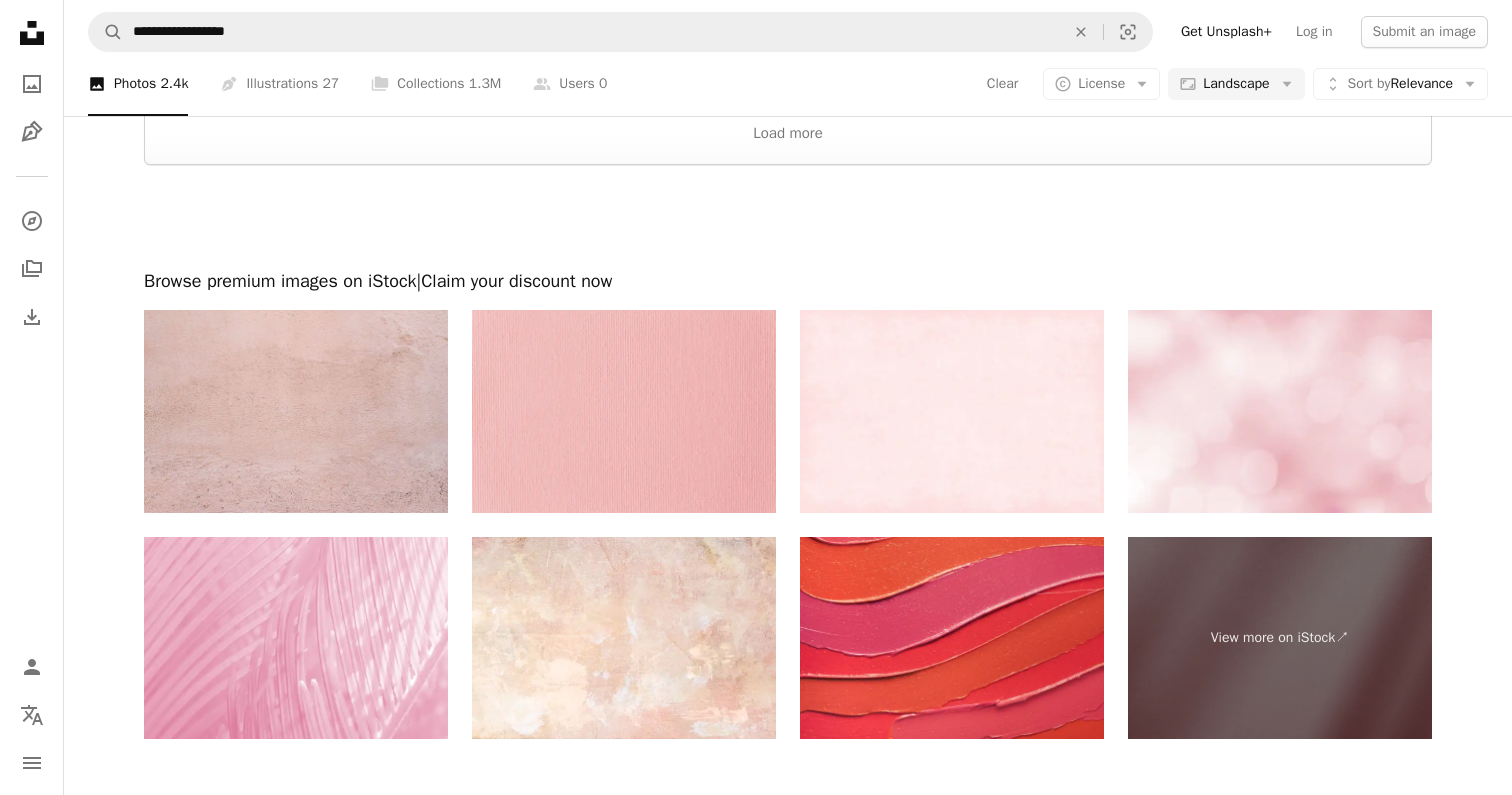 click at bounding box center (296, 411) 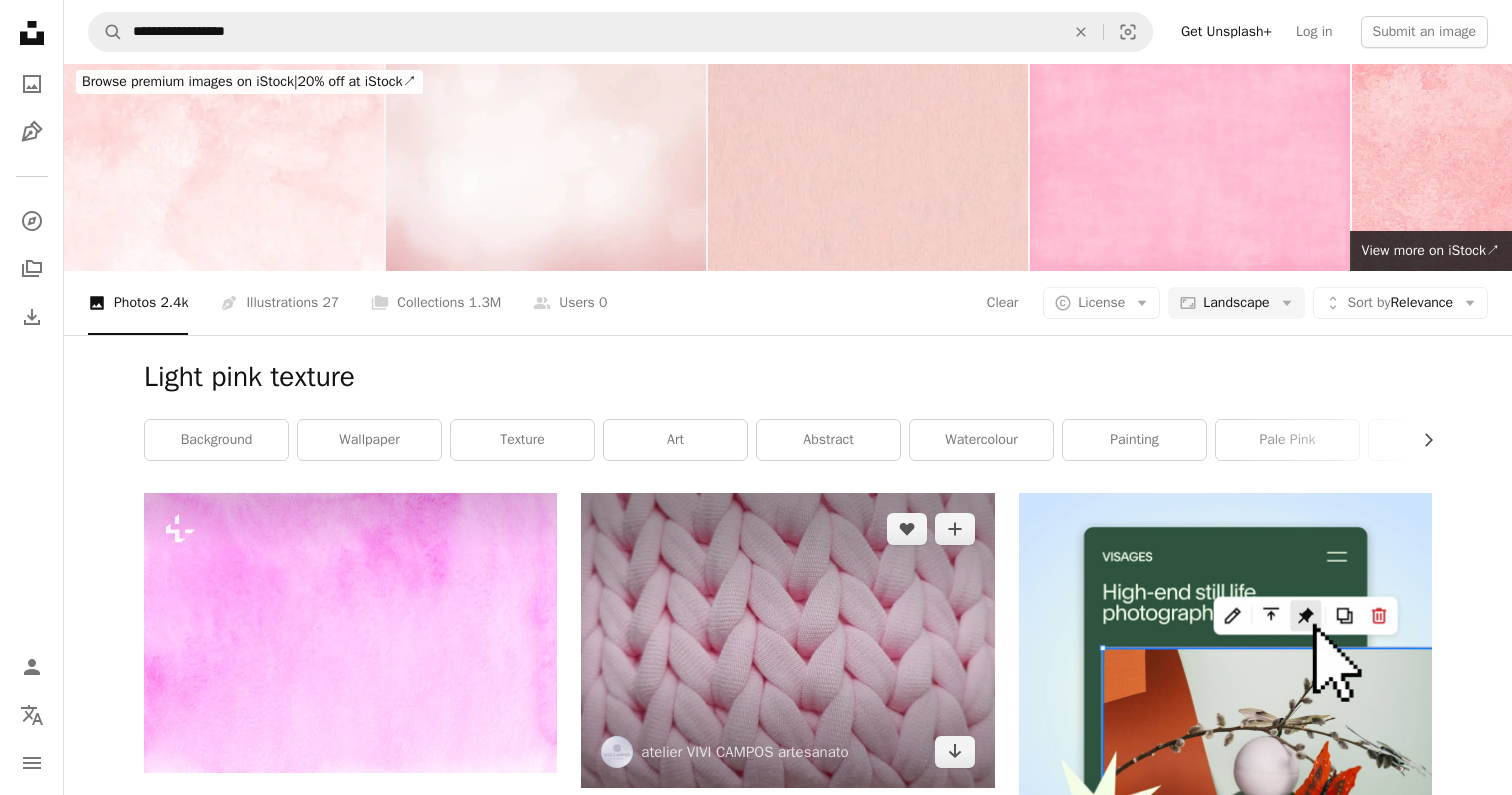 scroll, scrollTop: 0, scrollLeft: 0, axis: both 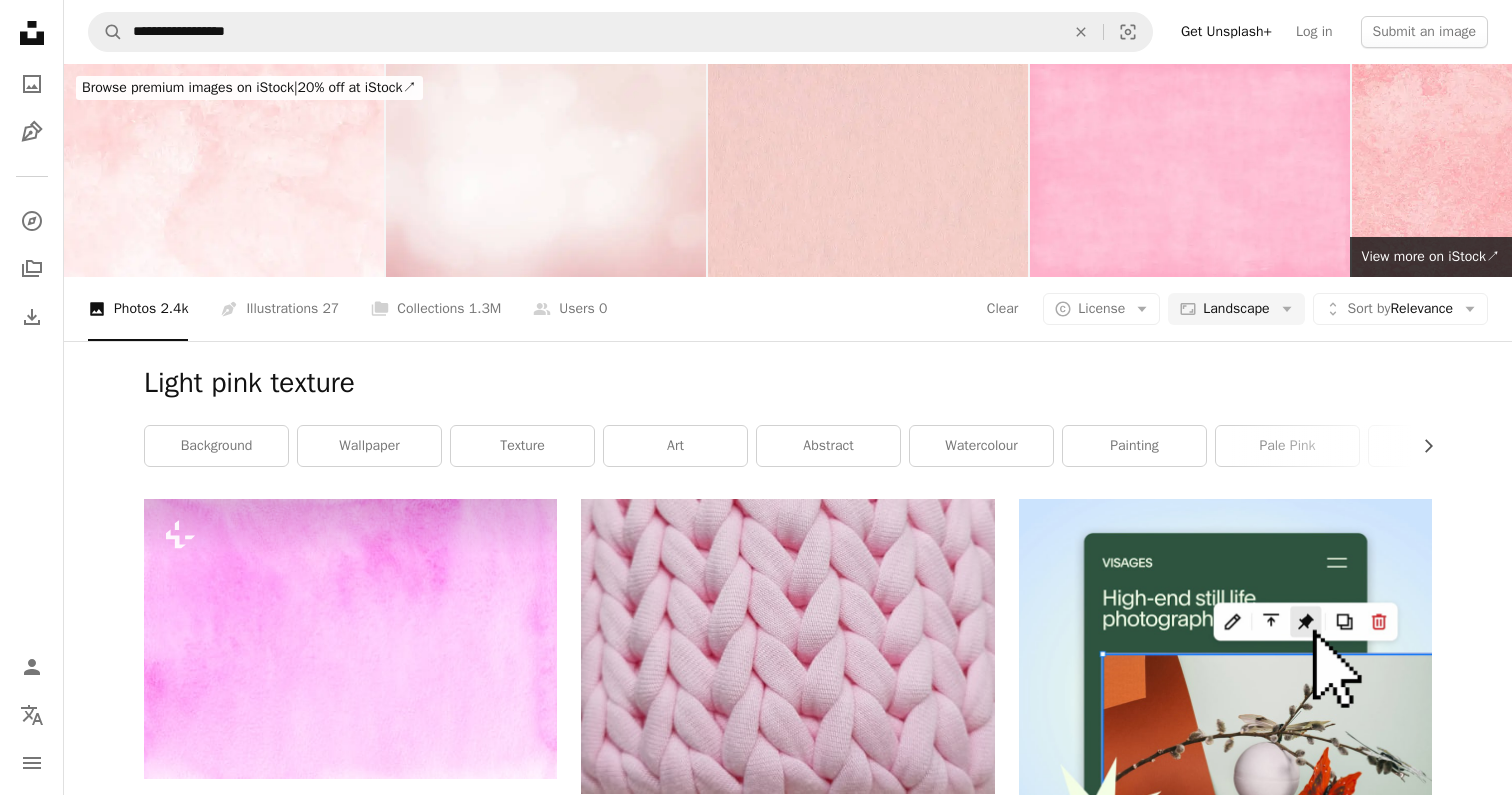 click on "Light pink texture Chevron right background wallpaper texture art abstract watercolour painting pale pink textured pattern ethereal creative" at bounding box center (788, 420) 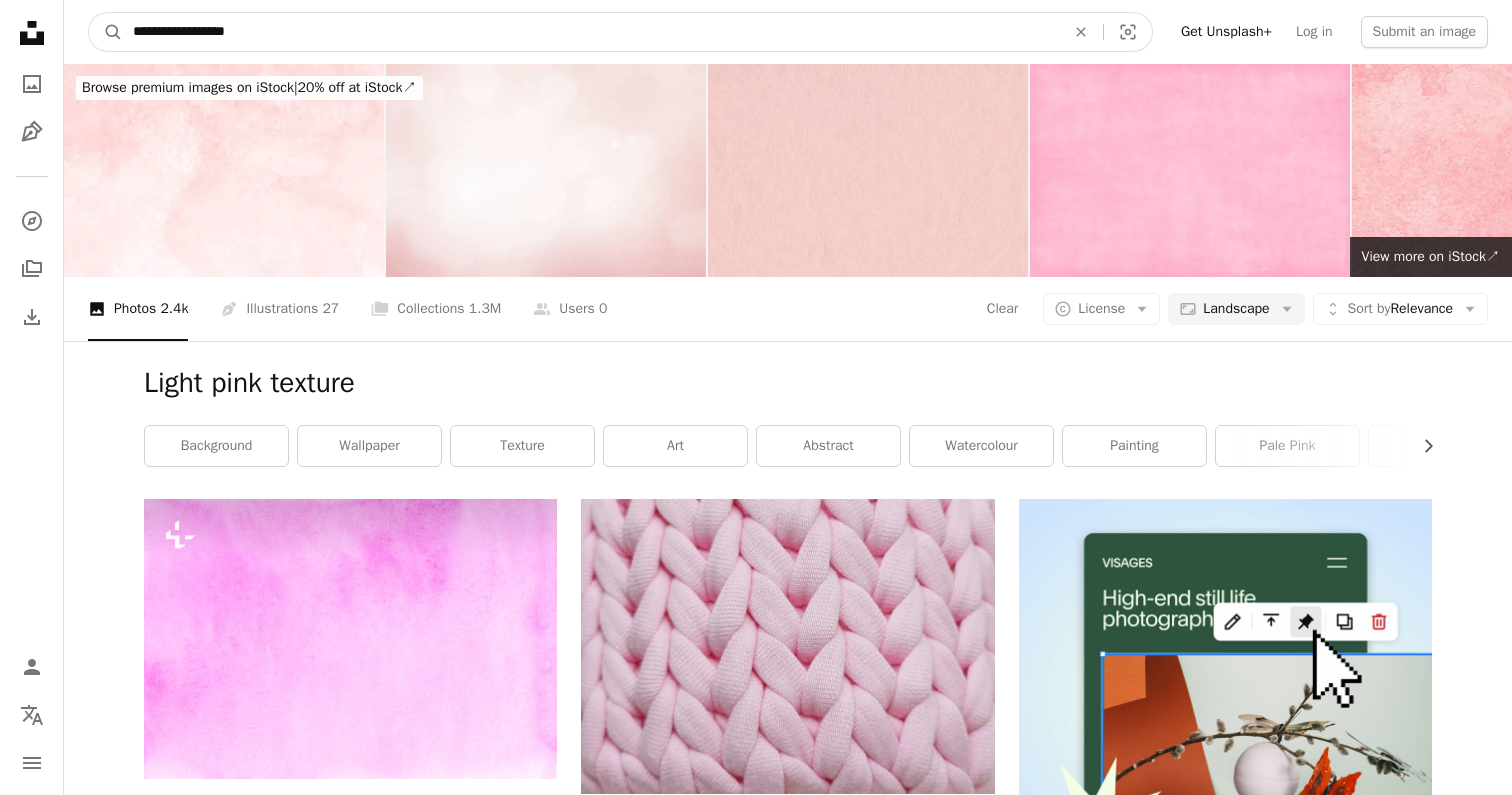 click on "**********" at bounding box center [591, 32] 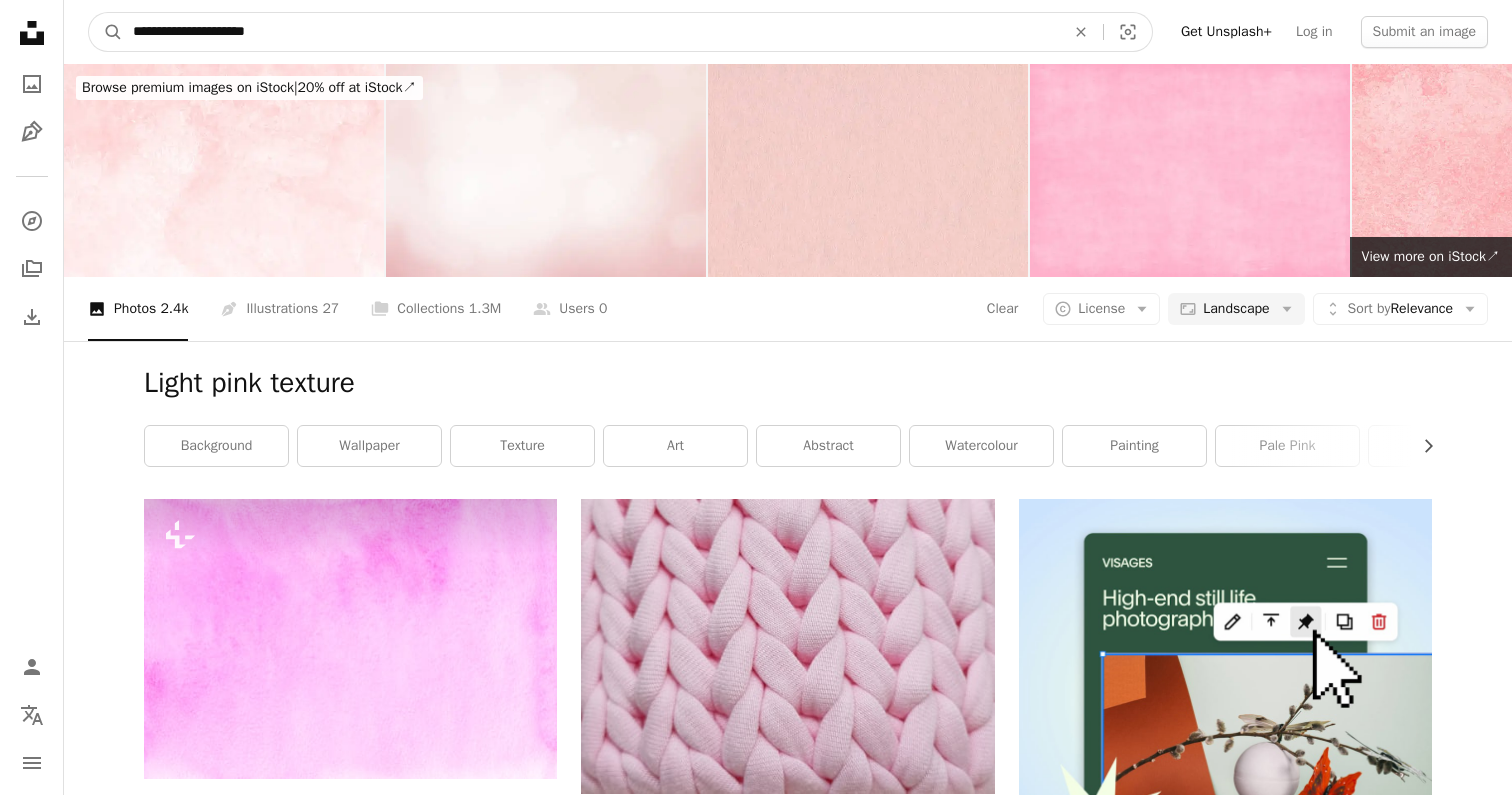 type on "**********" 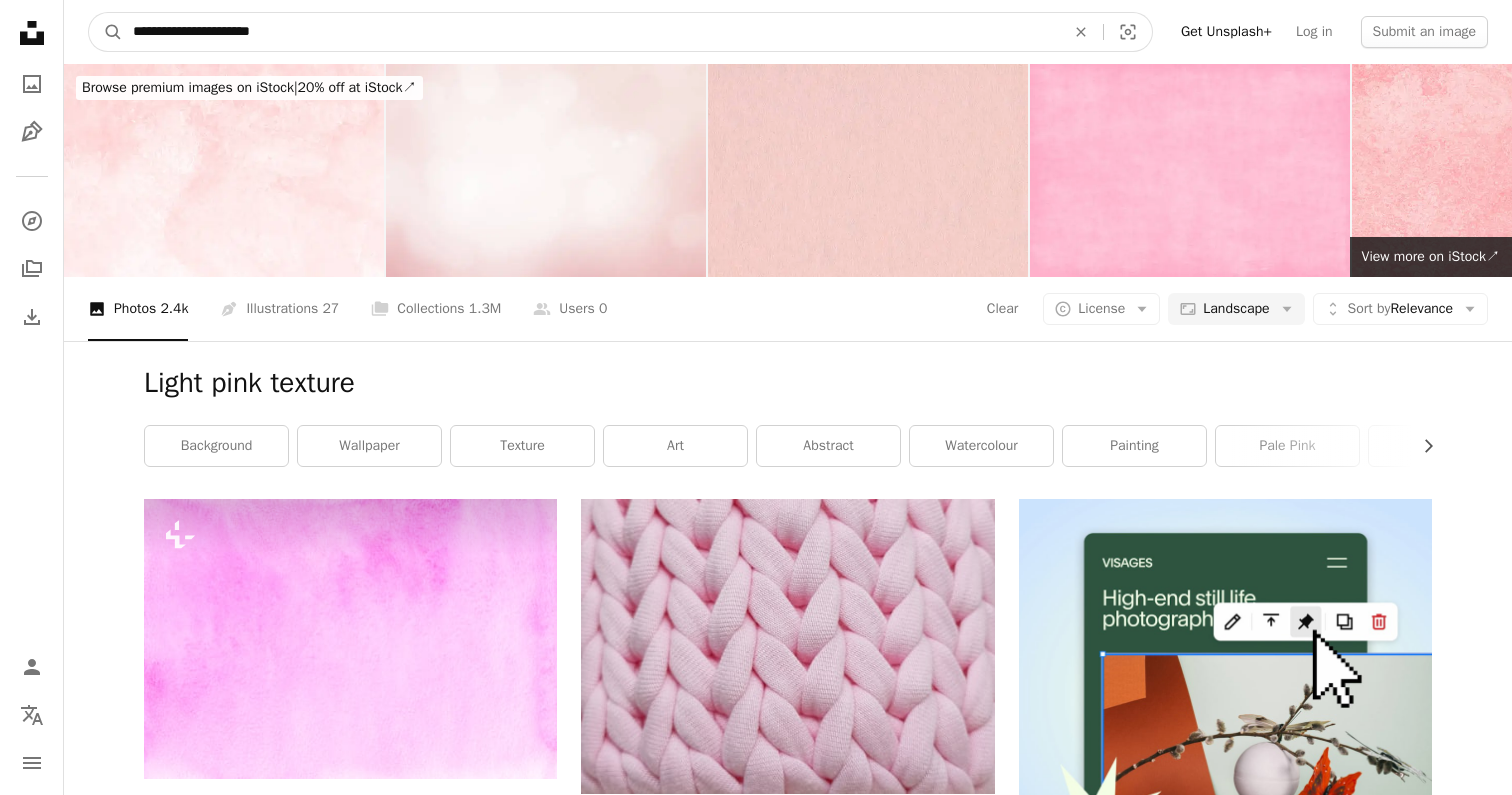 click on "A magnifying glass" at bounding box center (106, 32) 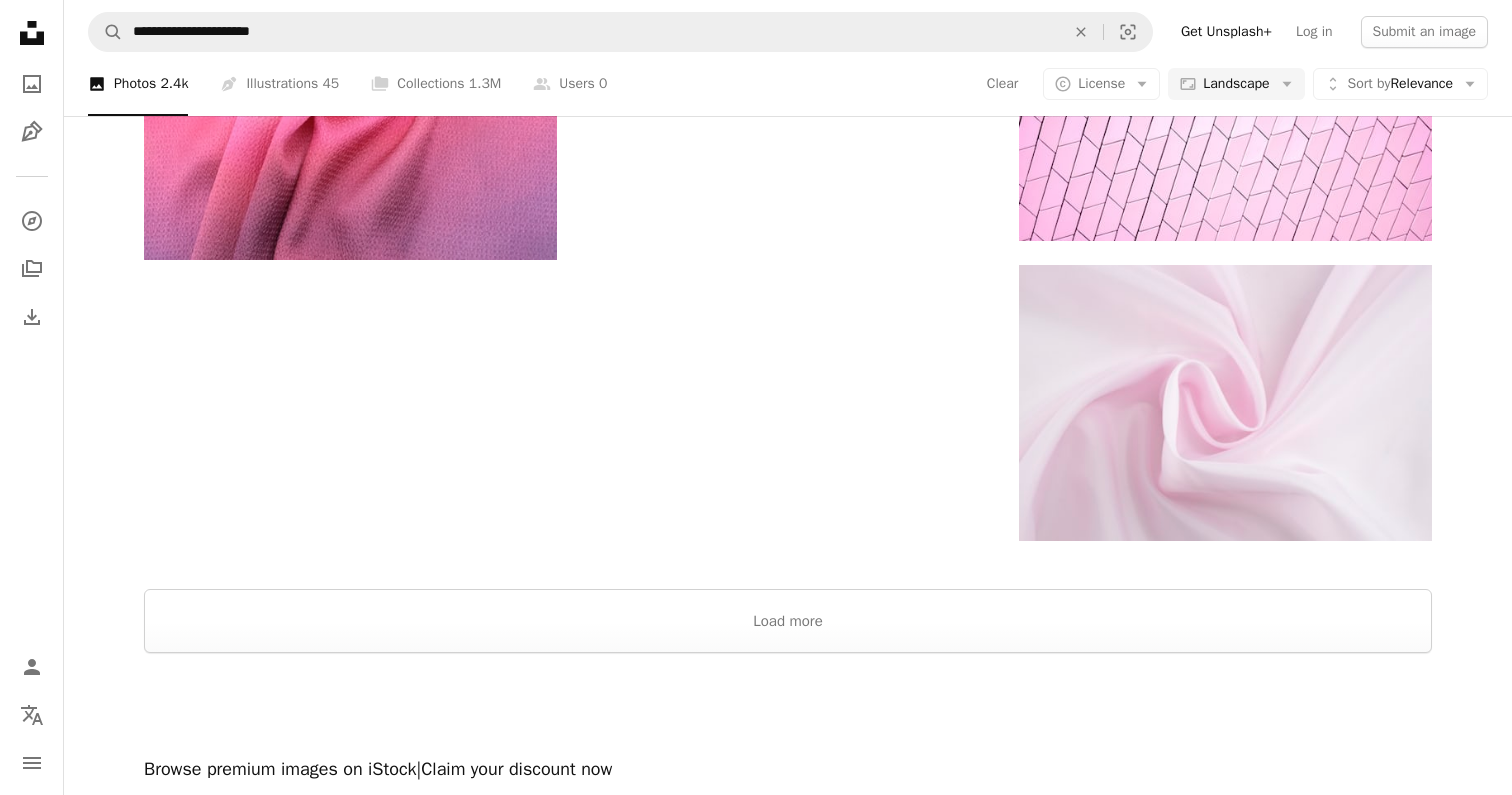scroll, scrollTop: 2409, scrollLeft: 0, axis: vertical 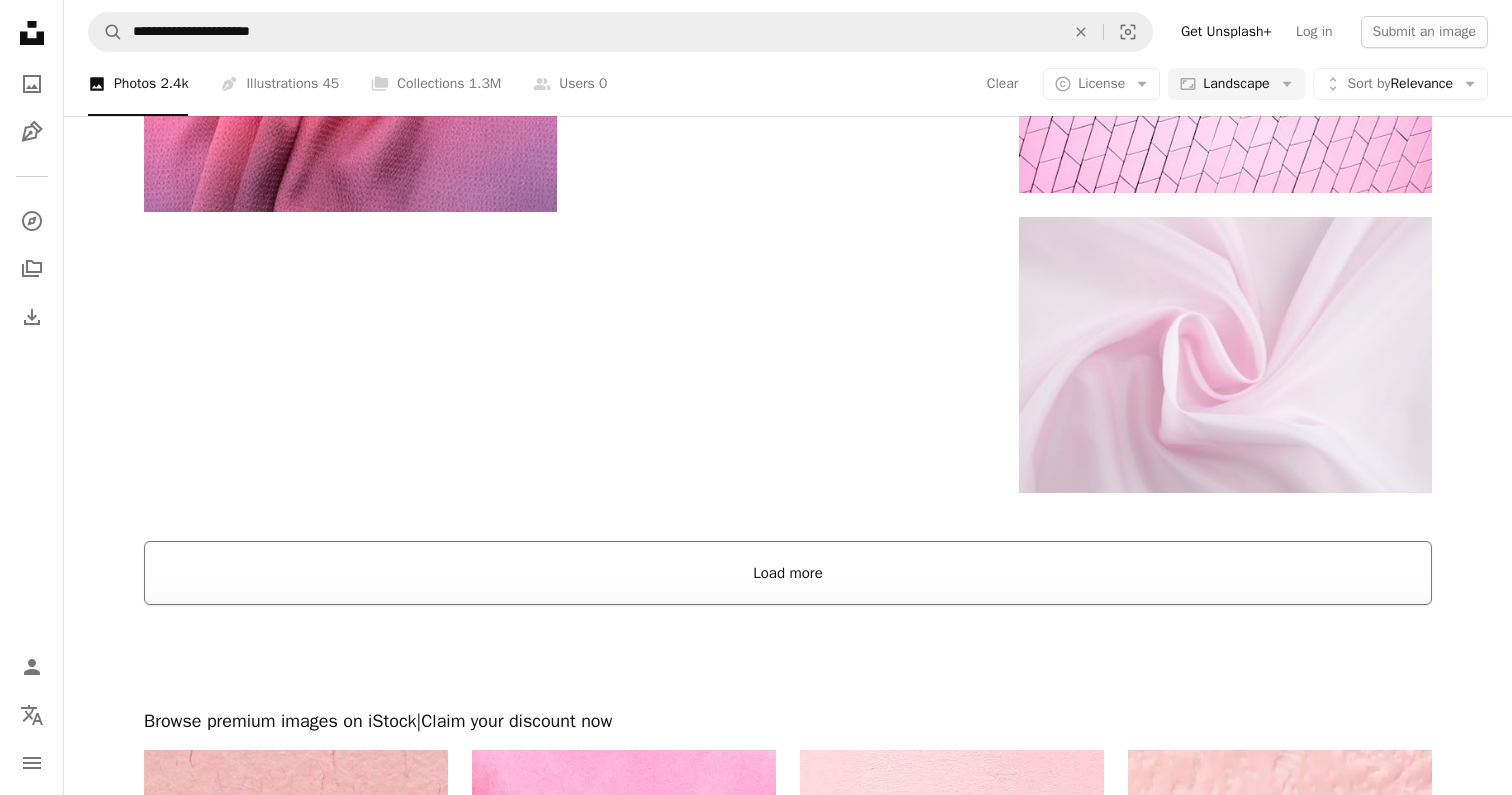 click on "Load more" at bounding box center (788, 573) 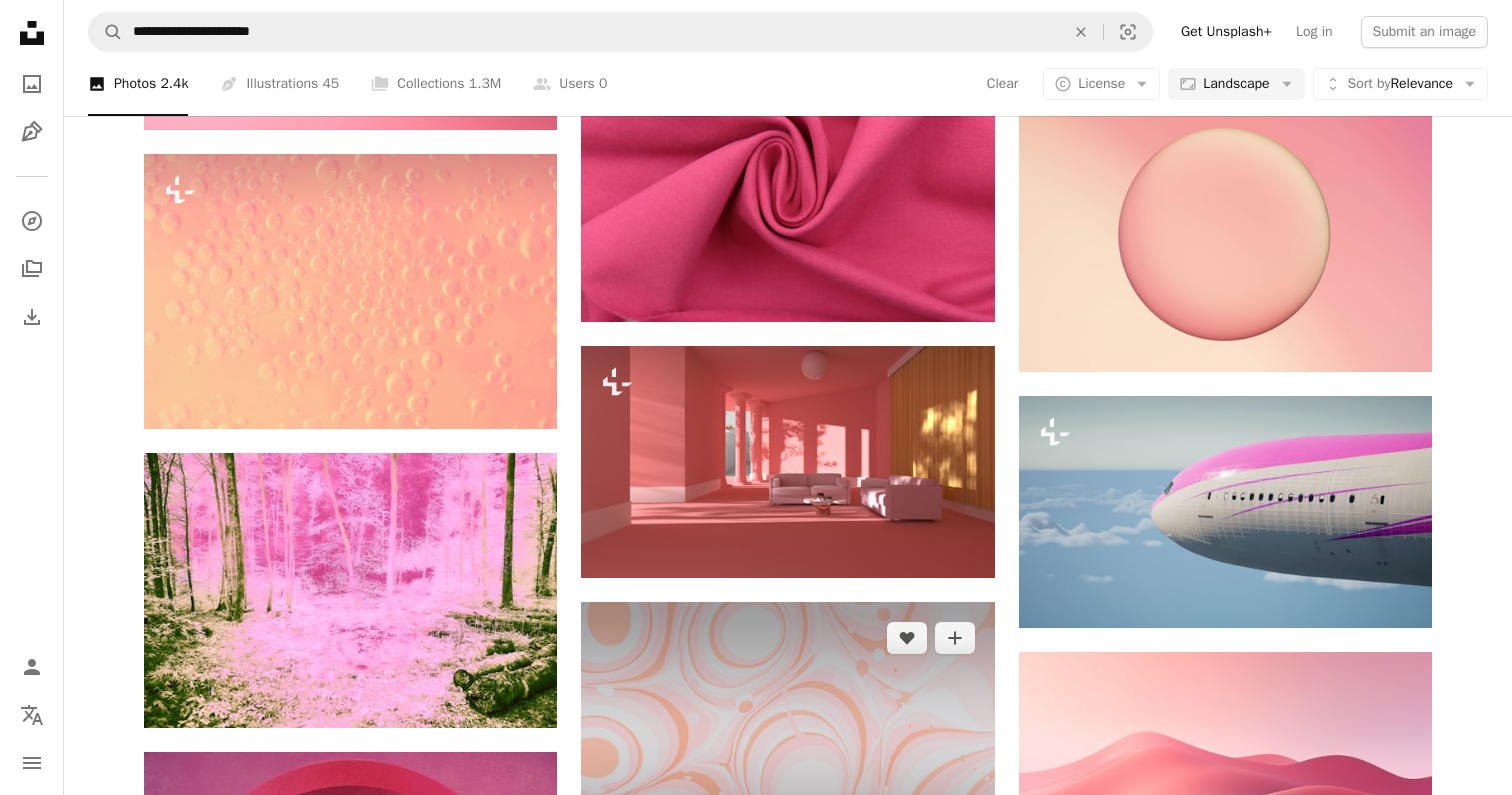 scroll, scrollTop: 20605, scrollLeft: 0, axis: vertical 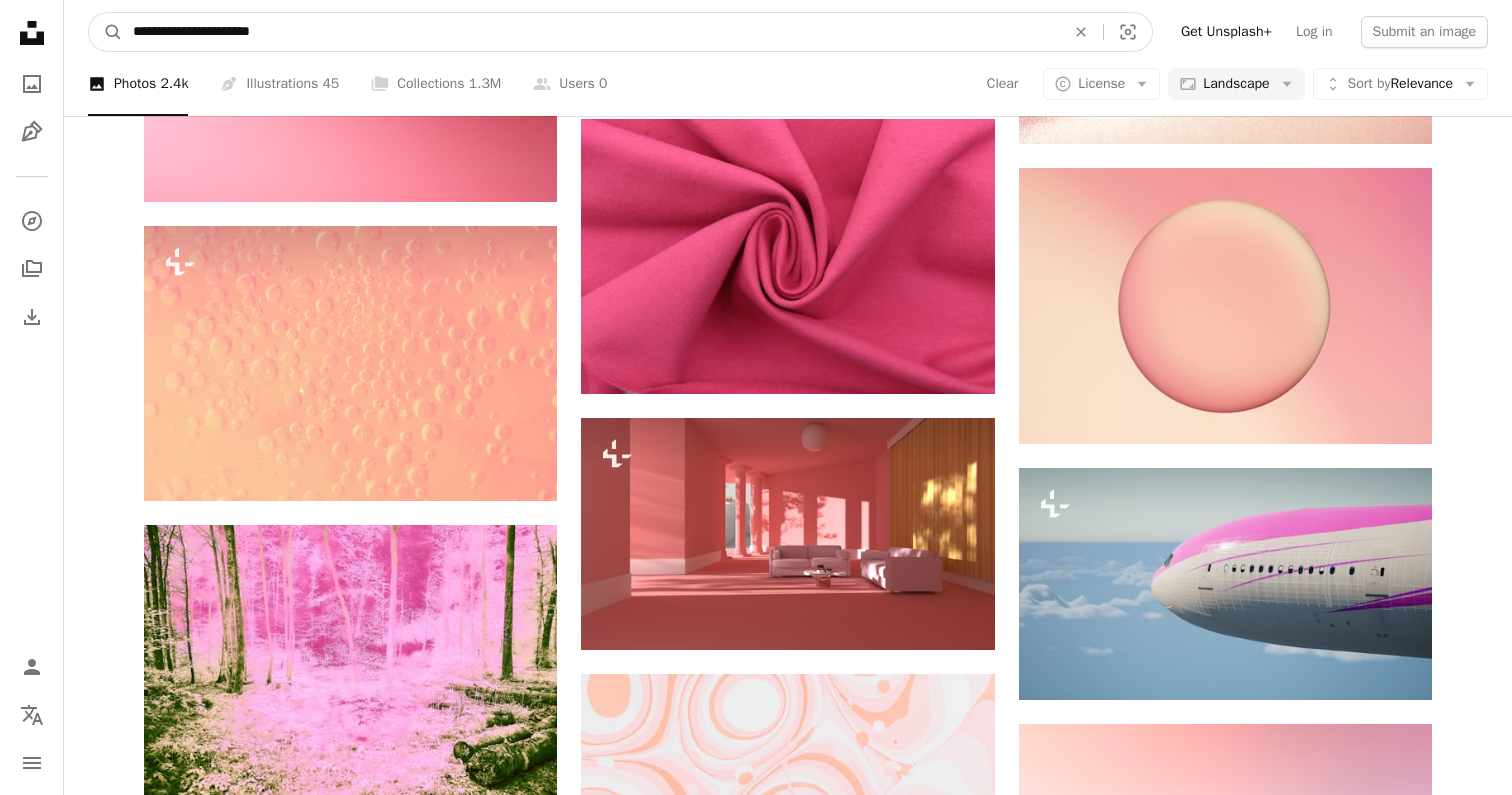 click on "**********" at bounding box center [591, 32] 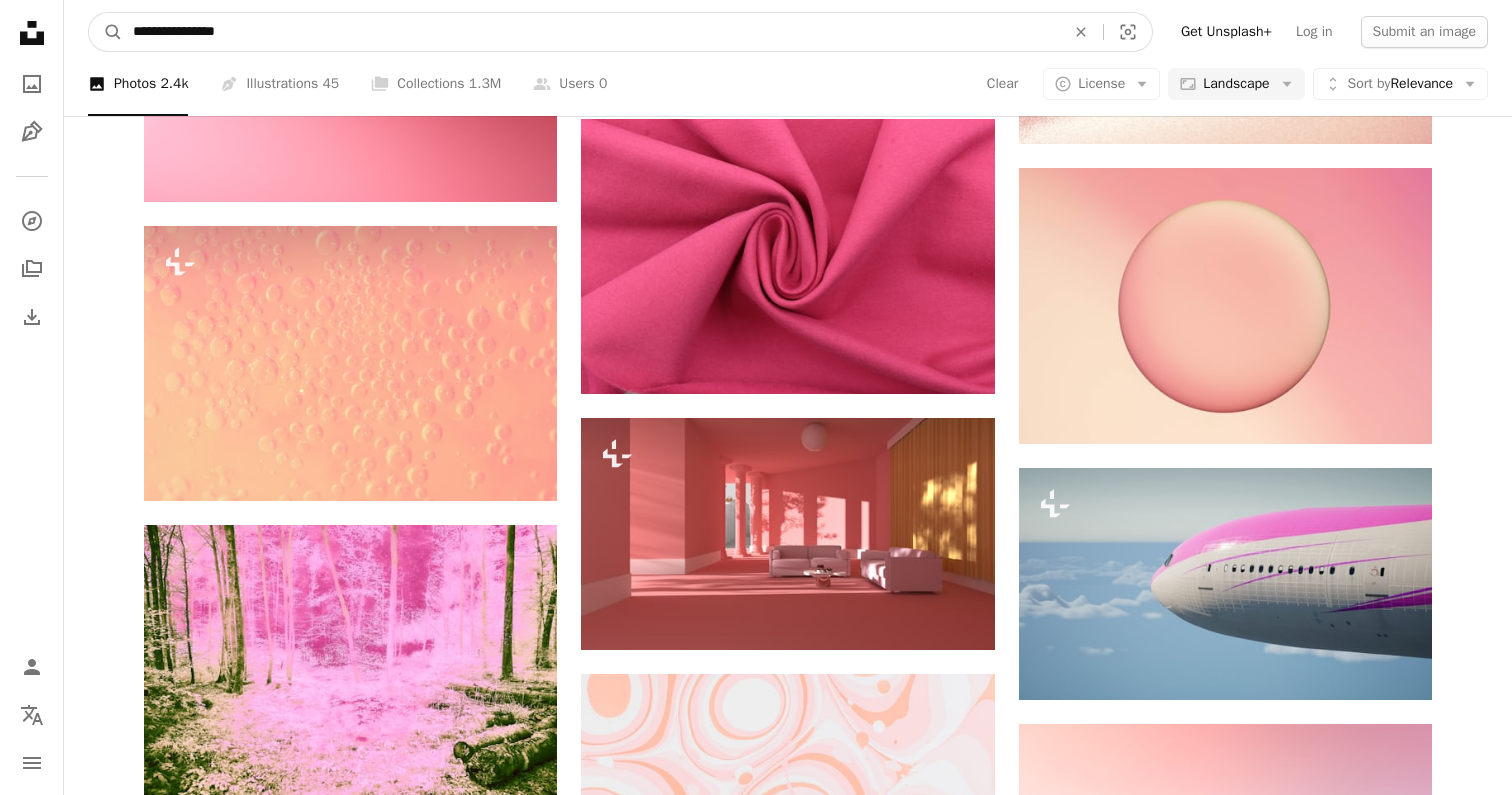 type on "**********" 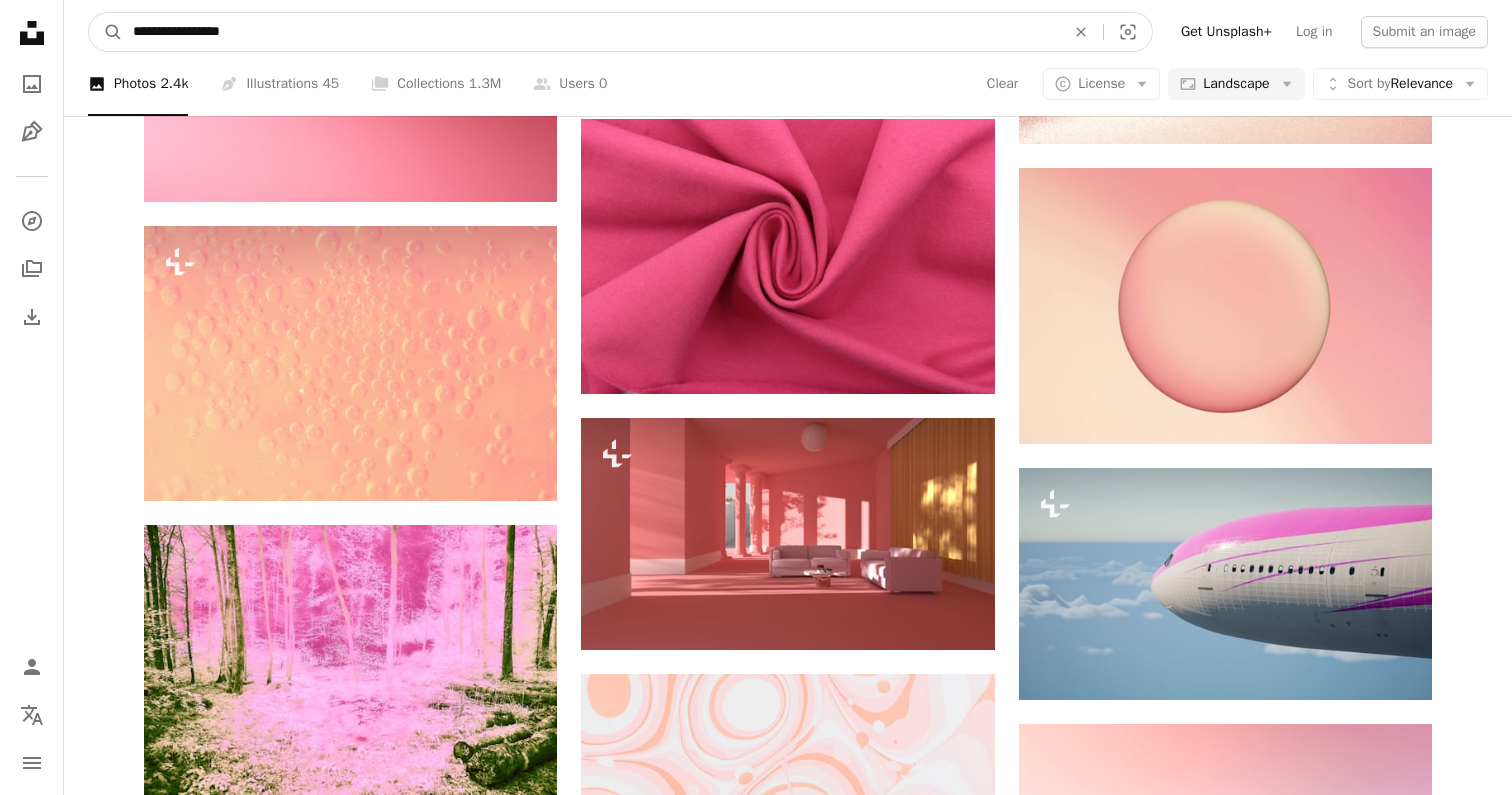click on "A magnifying glass" at bounding box center [106, 32] 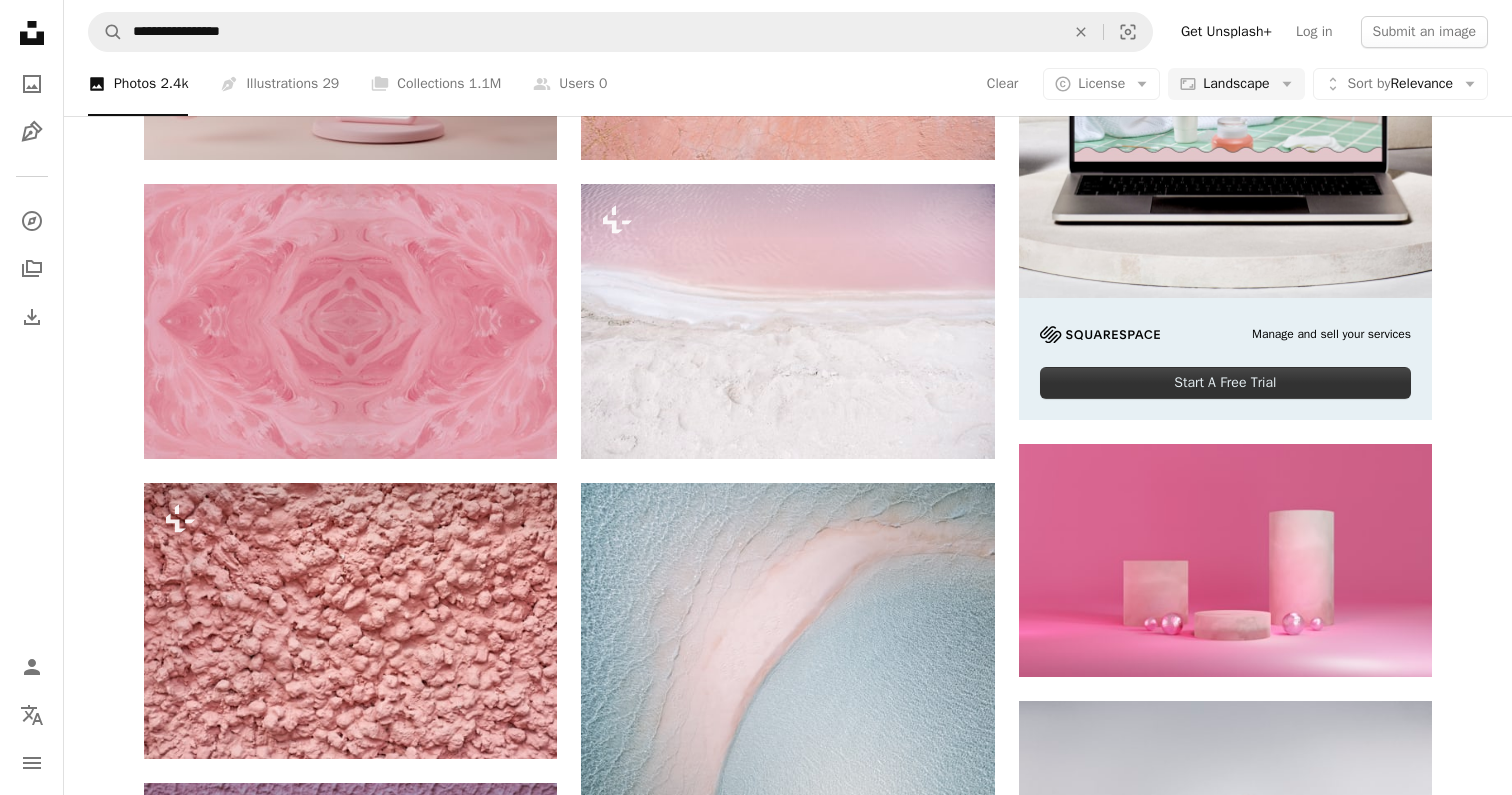 scroll, scrollTop: 616, scrollLeft: 0, axis: vertical 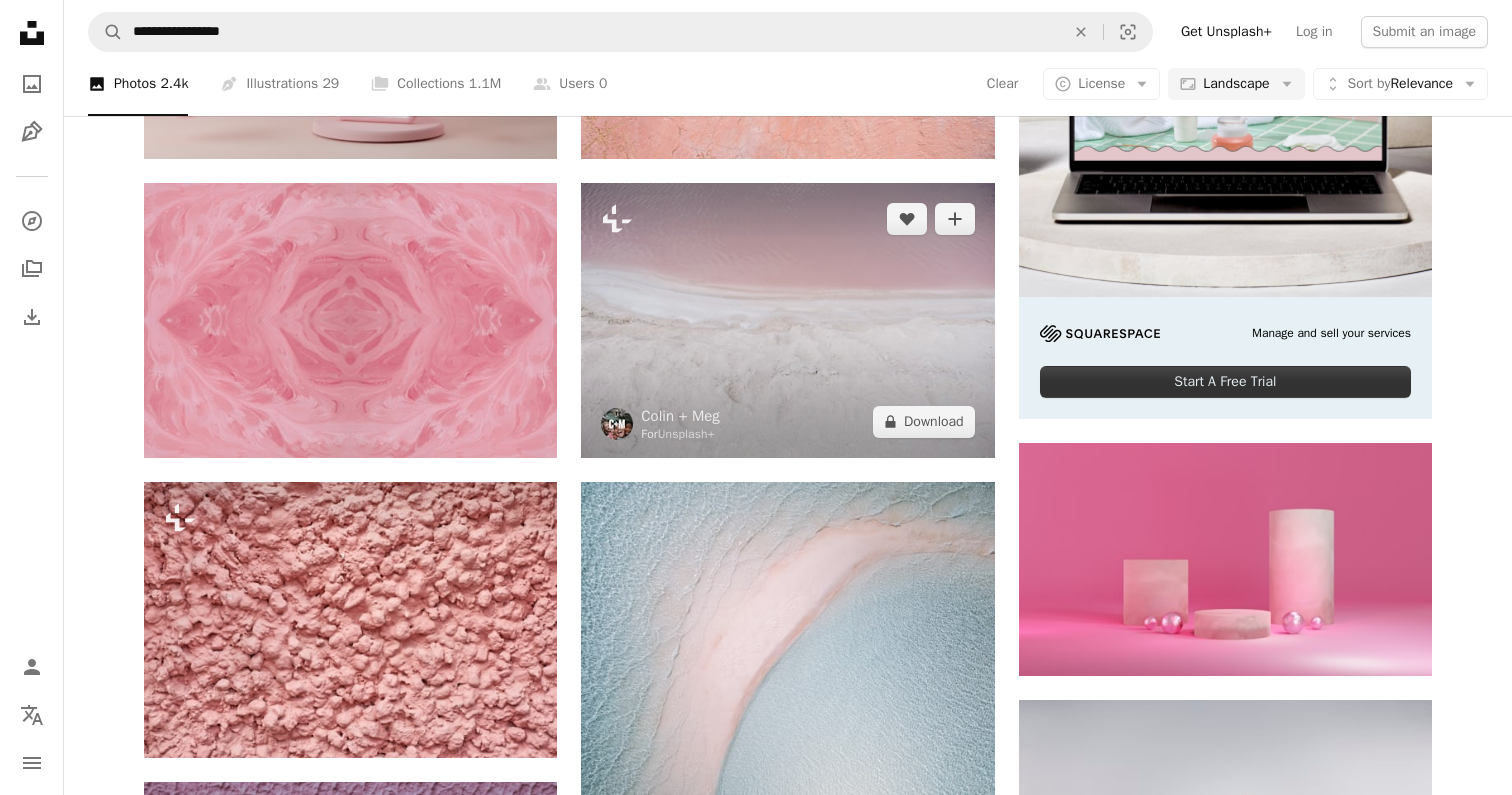 click at bounding box center (787, 320) 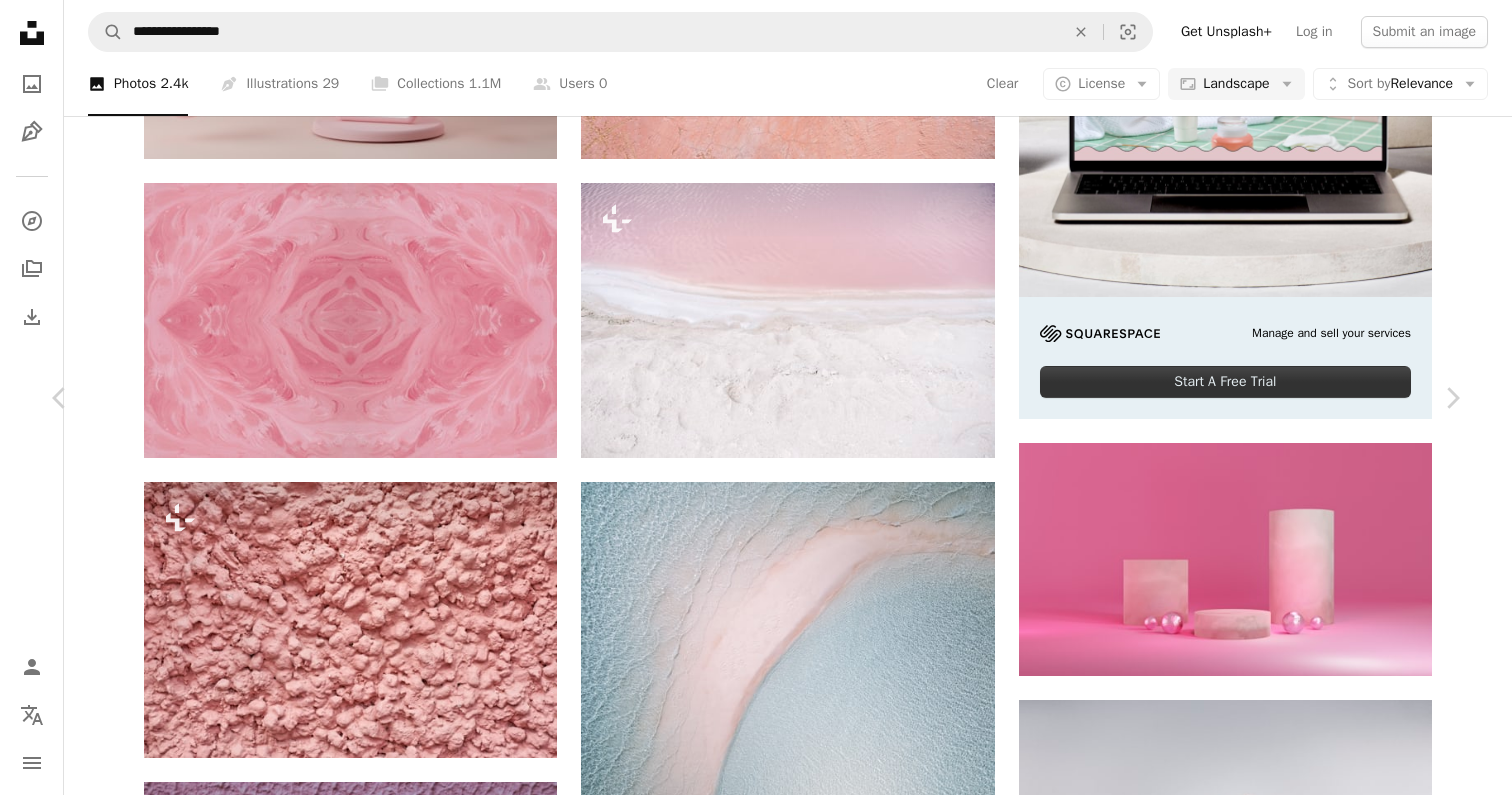 click on "An X shape Chevron left Chevron right [FIRST] [LAST] For Unsplash+ A heart A plus sign A lock Download Zoom in A forward-right arrow Share More Actions Calendar outlined Published on [DATE], [YEAR] Safety Licensed under the Unsplash+ License texture pattern wall color paint wallpapers backgrounds girly wallpaper floor tile pink beach ripples pink butterfly pink water pink sea brine pink ocean Creative Commons images From this series Chevron right Plus sign for Unsplash+ Plus sign for Unsplash+ Plus sign for Unsplash+ Plus sign for Unsplash+ Plus sign for Unsplash+ Plus sign for Unsplash+ Plus sign for Unsplash+ Plus sign for Unsplash+ Plus sign for Unsplash+ Plus sign for Unsplash+ Related images Plus sign for Unsplash+ A heart A plus sign [FIRST] [LAST] For Unsplash+ A lock Download Plus sign for Unsplash+ A heart A plus sign [FIRST] [LAST] For Unsplash+ A lock Download Plus sign for Unsplash+ A heart A plus sign [FIRST] [LAST] For Unsplash+ A lock Download Plus sign for Unsplash+ A heart A plus sign For" at bounding box center (756, 3872) 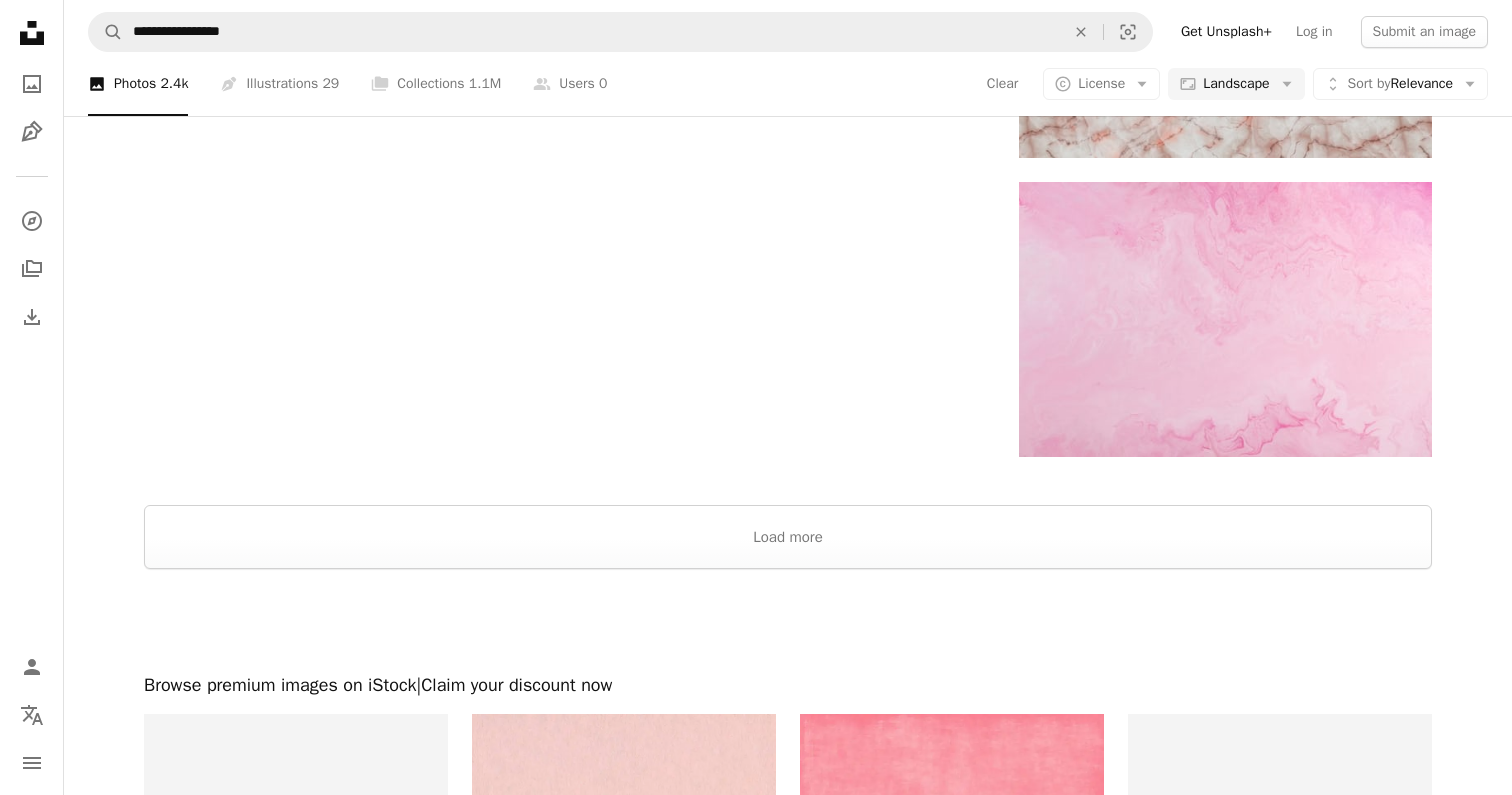 scroll, scrollTop: 2963, scrollLeft: 0, axis: vertical 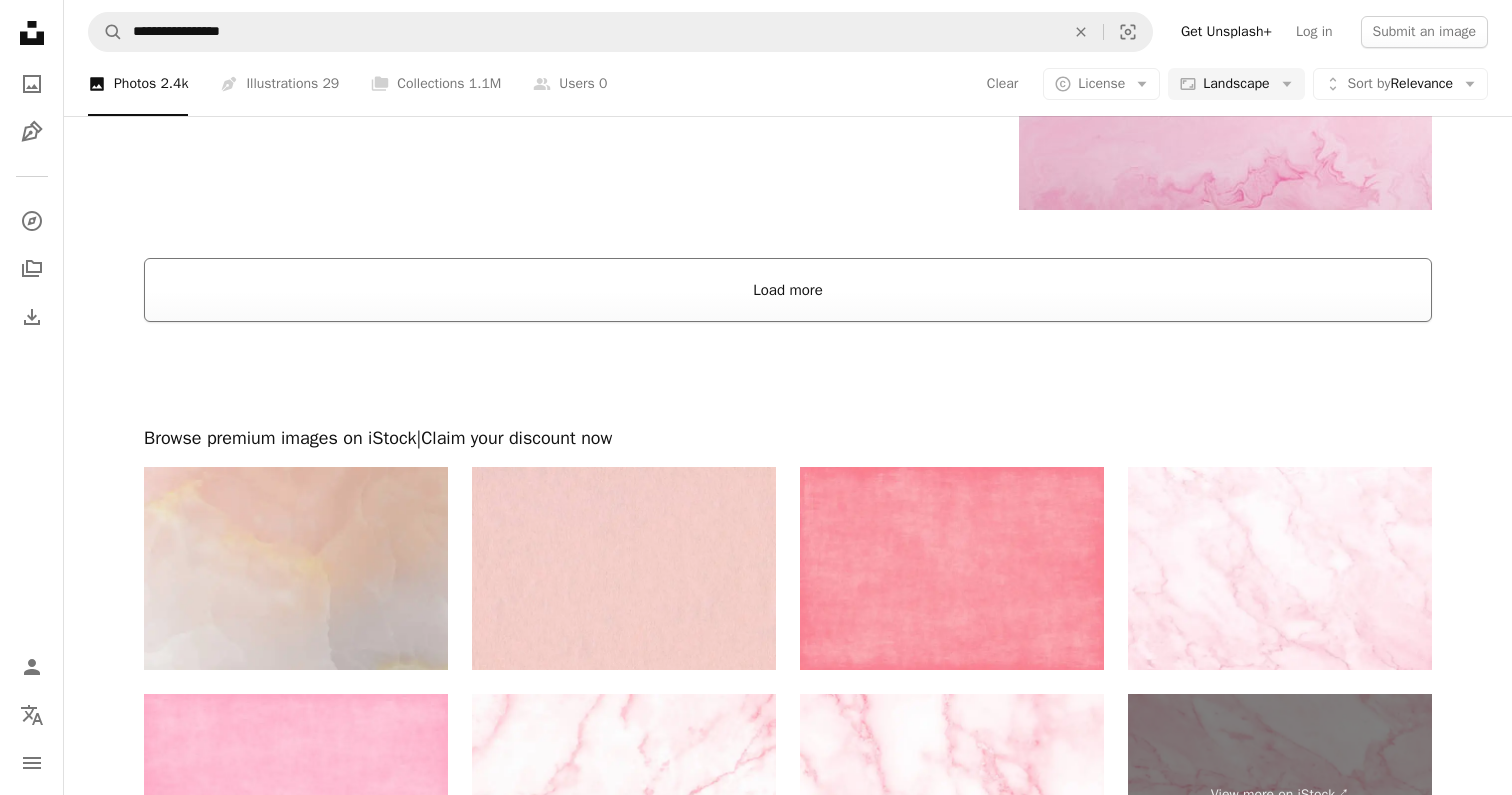 click on "Load more" at bounding box center (788, 290) 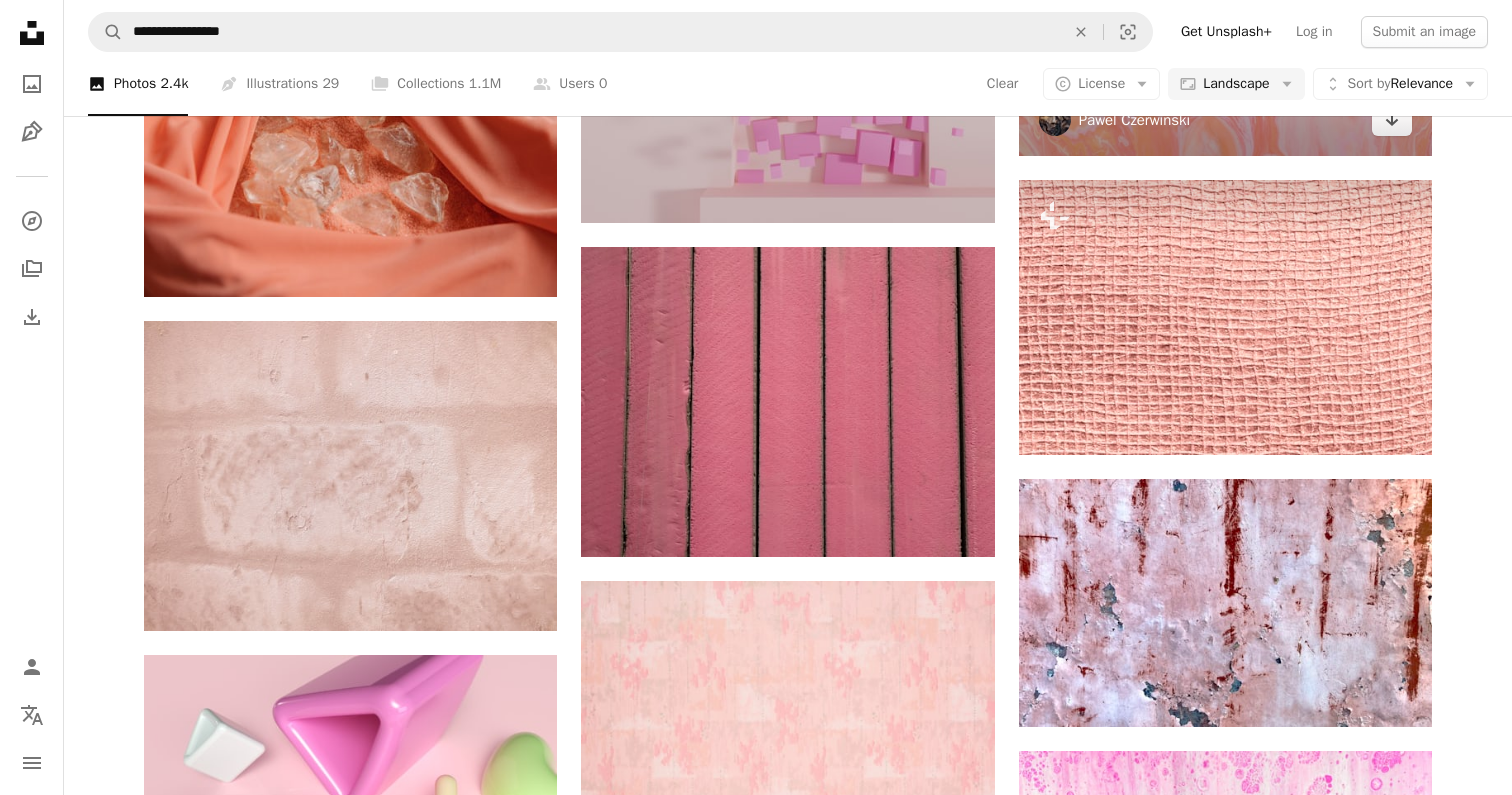 scroll, scrollTop: 22737, scrollLeft: 0, axis: vertical 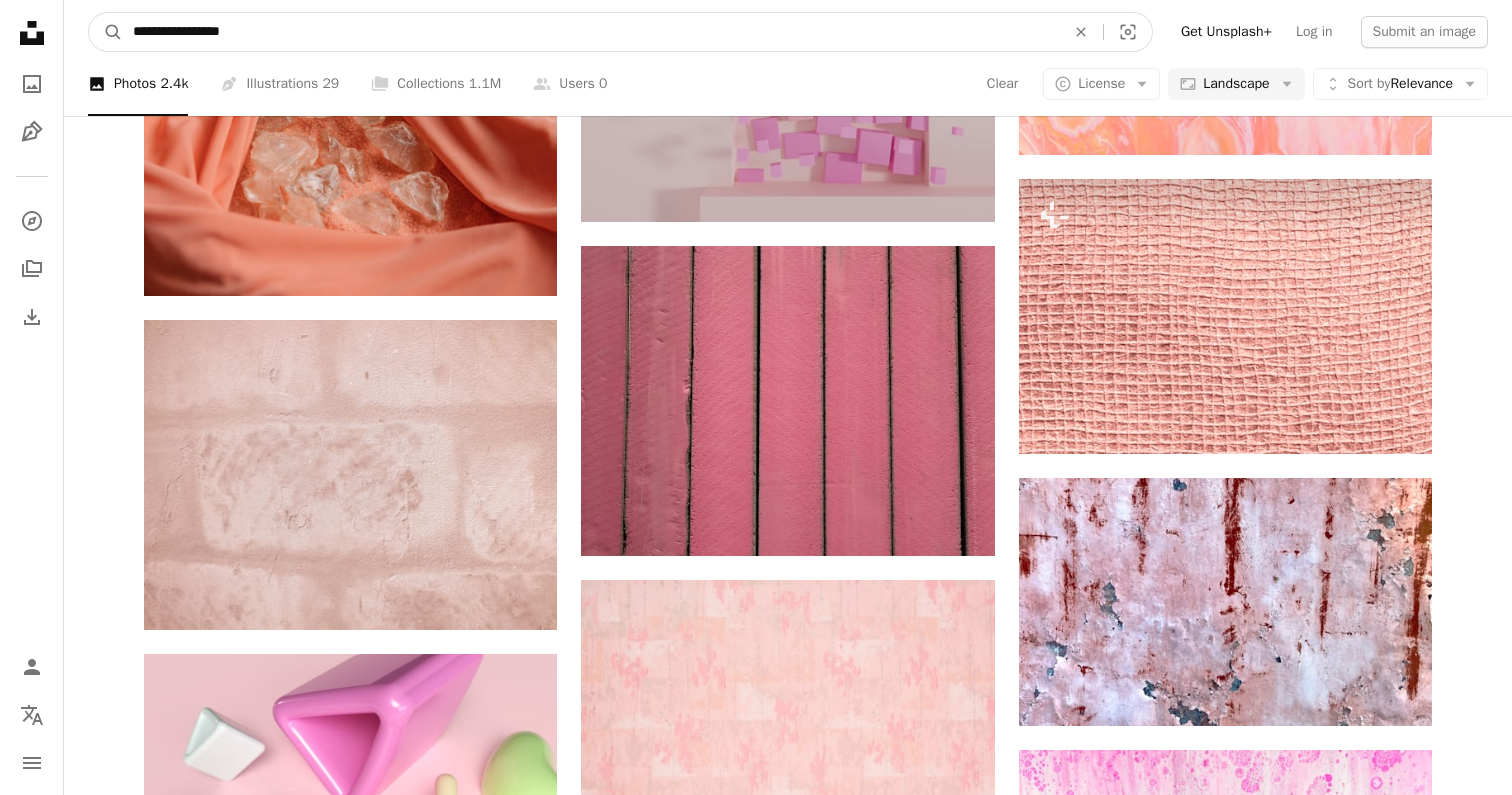 click on "**********" at bounding box center (591, 32) 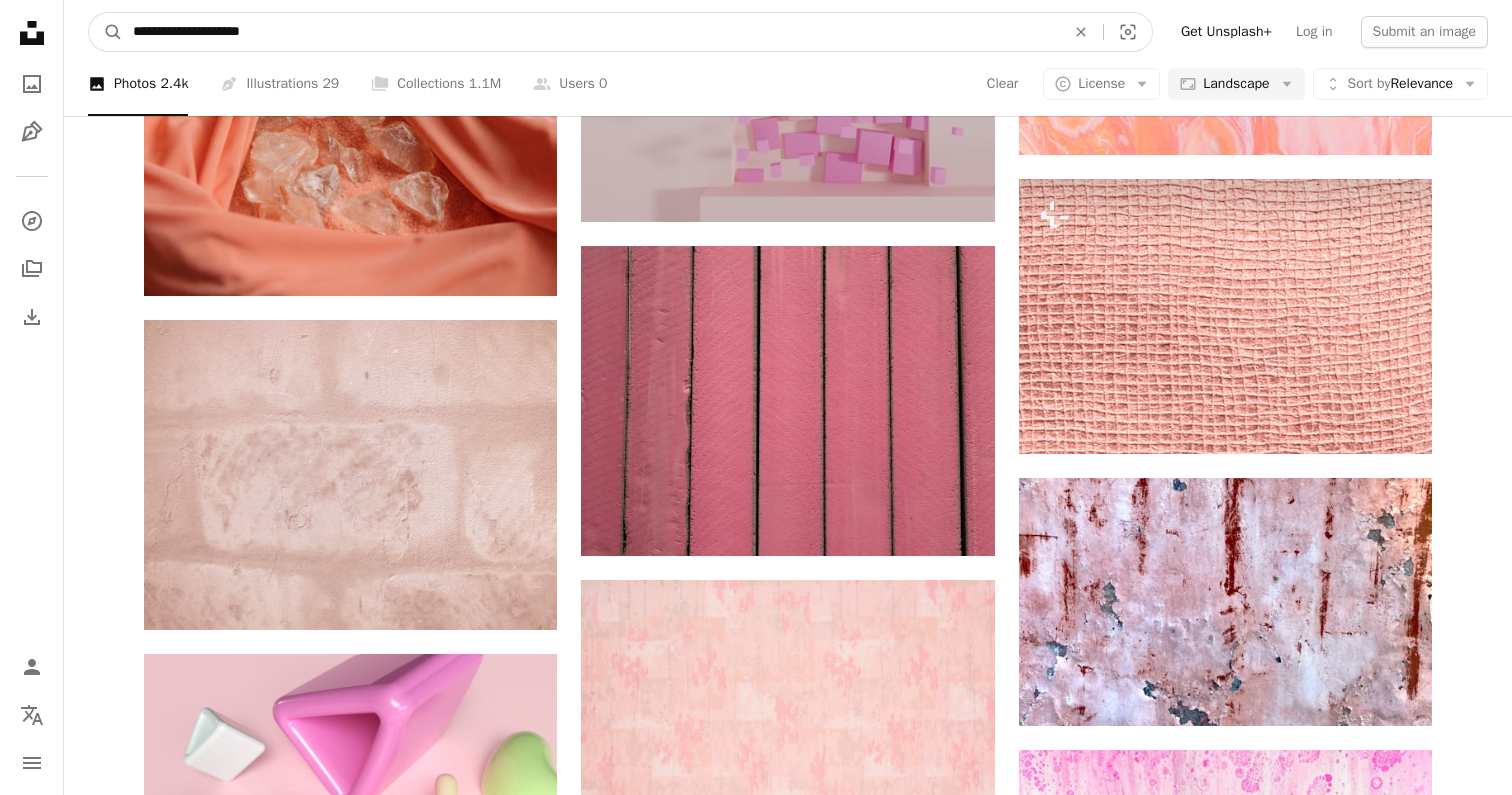 type on "**********" 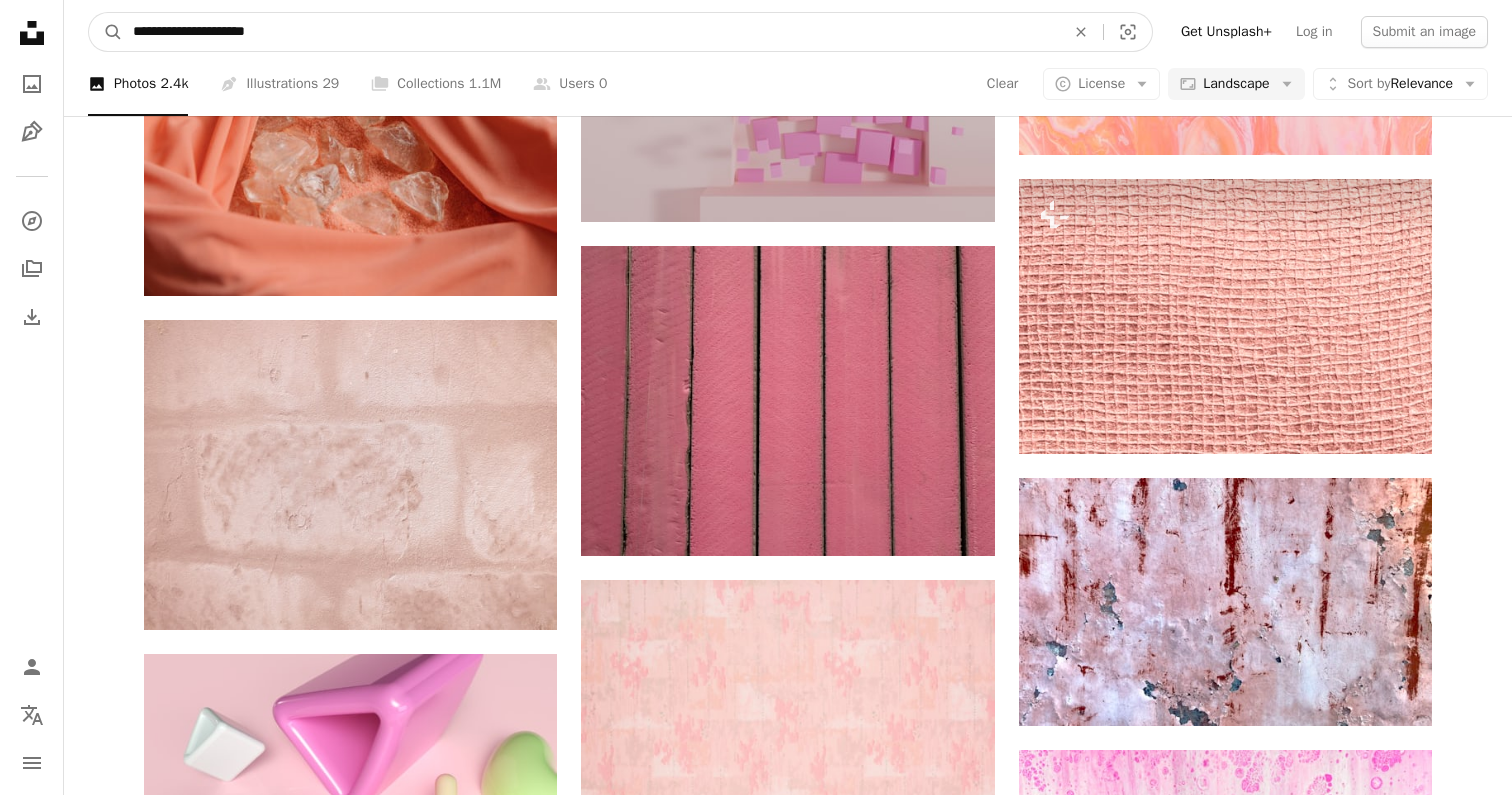 click on "A magnifying glass" at bounding box center (106, 32) 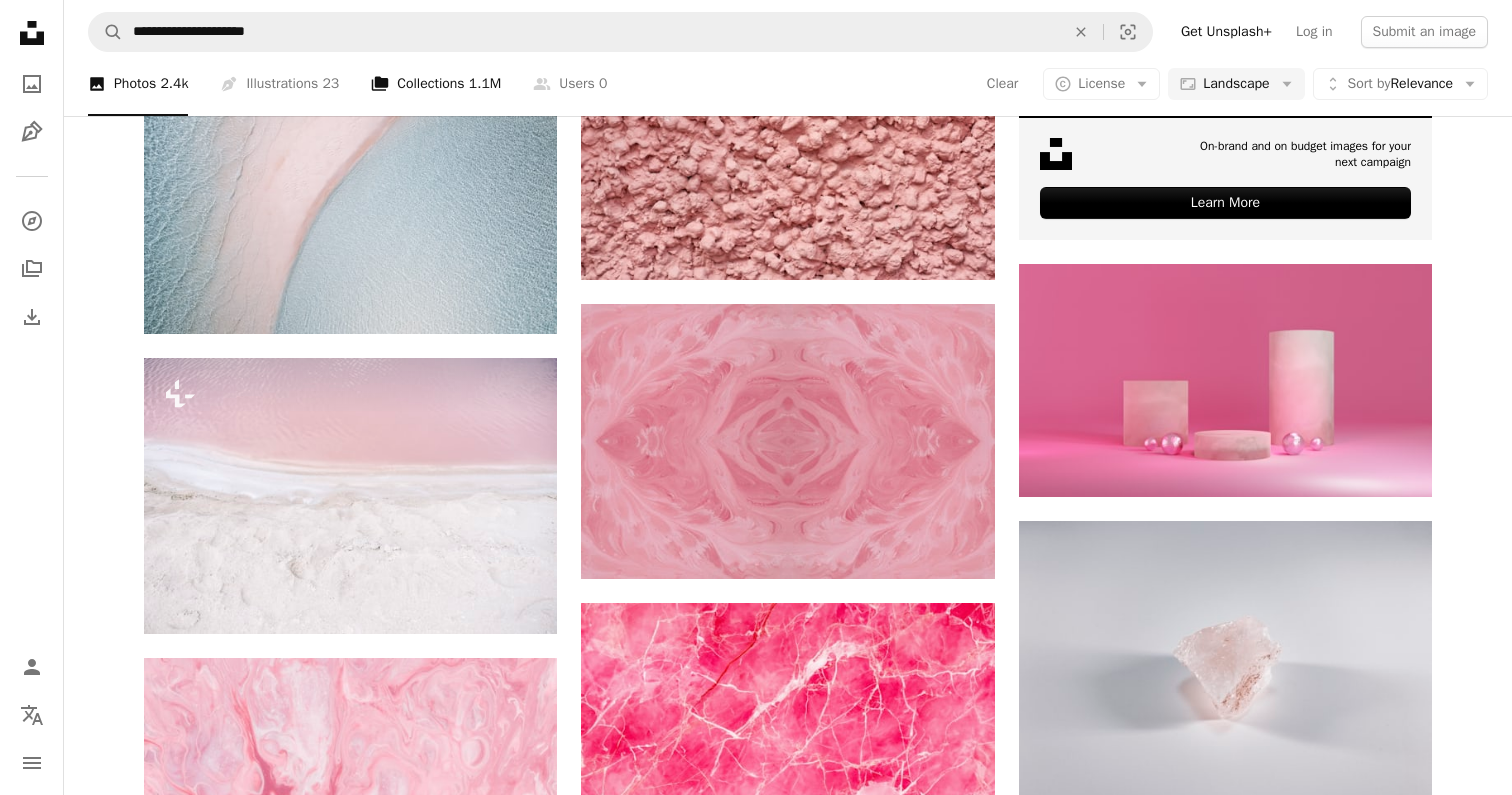 scroll, scrollTop: 894, scrollLeft: 0, axis: vertical 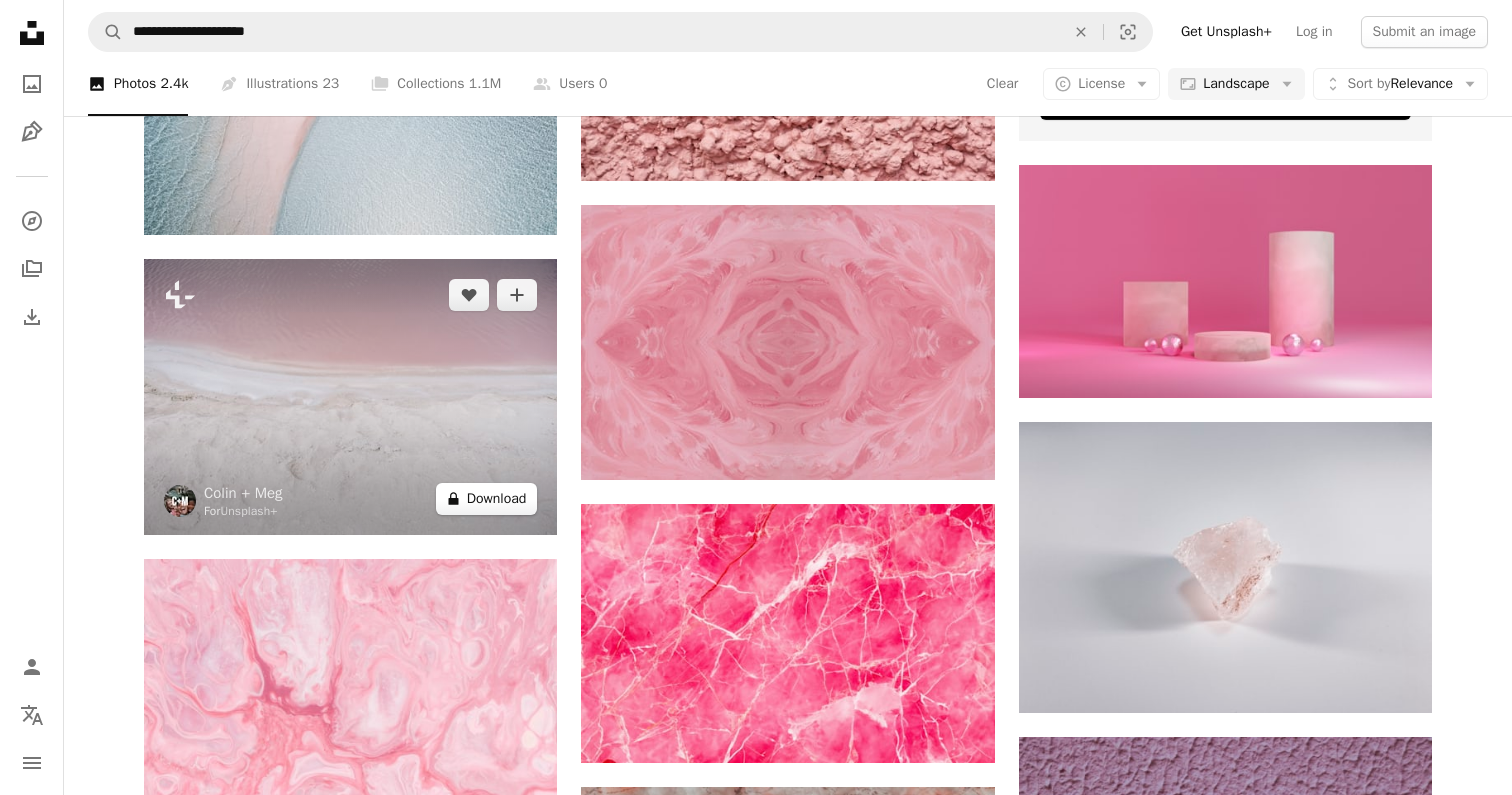 click on "A lock Download" at bounding box center (487, 499) 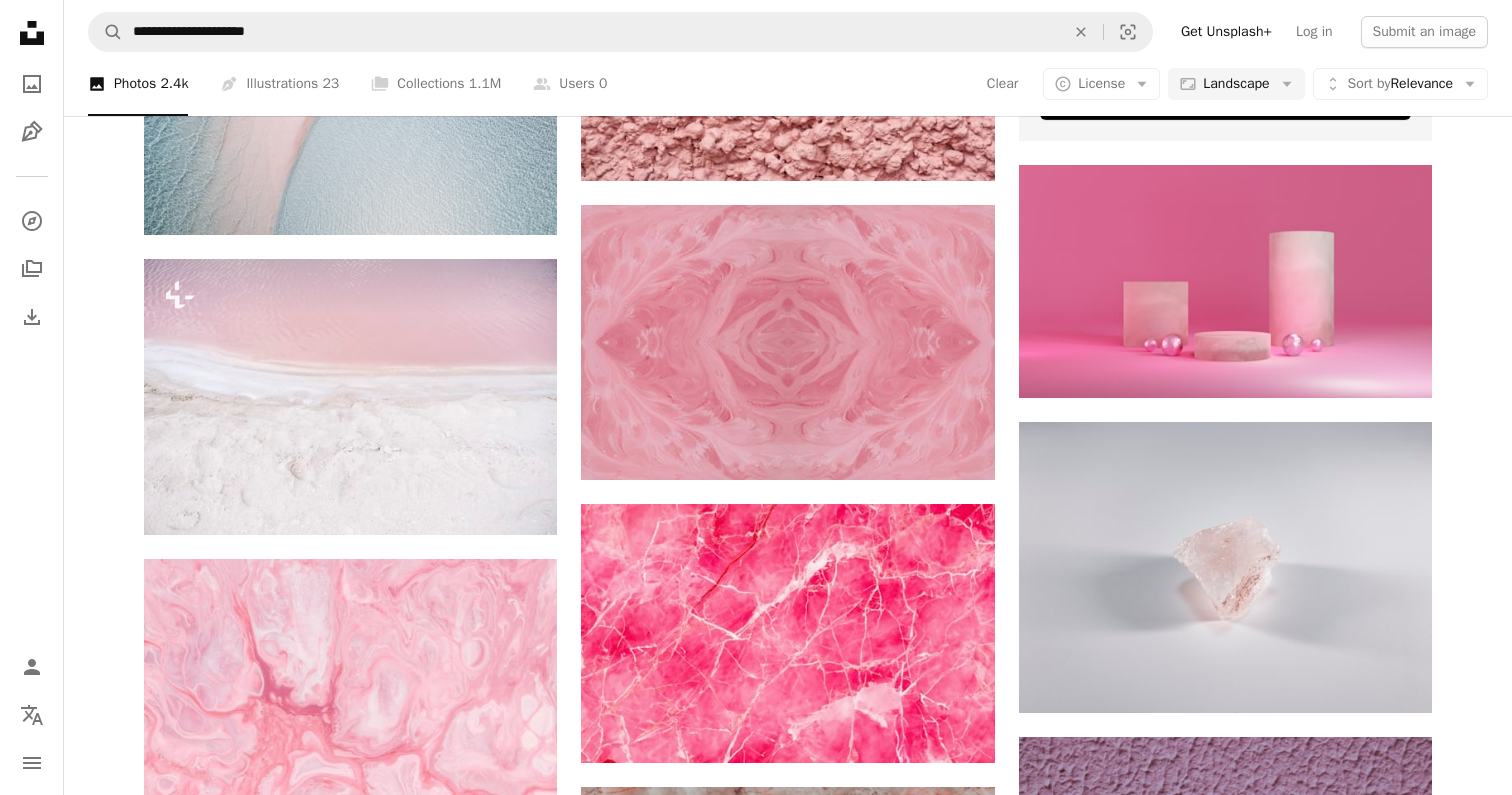 click on "An X shape Premium, ready to use images. Get unlimited access. A plus sign Members-only content added monthly A plus sign Unlimited royalty-free downloads A plus sign Illustrations  New A plus sign Enhanced legal protections yearly 65%  off monthly $20   $7 USD per month * Get  Unsplash+ * When paid annually, billed upfront  $84 Taxes where applicable. Renews automatically. Cancel anytime." at bounding box center [756, 3489] 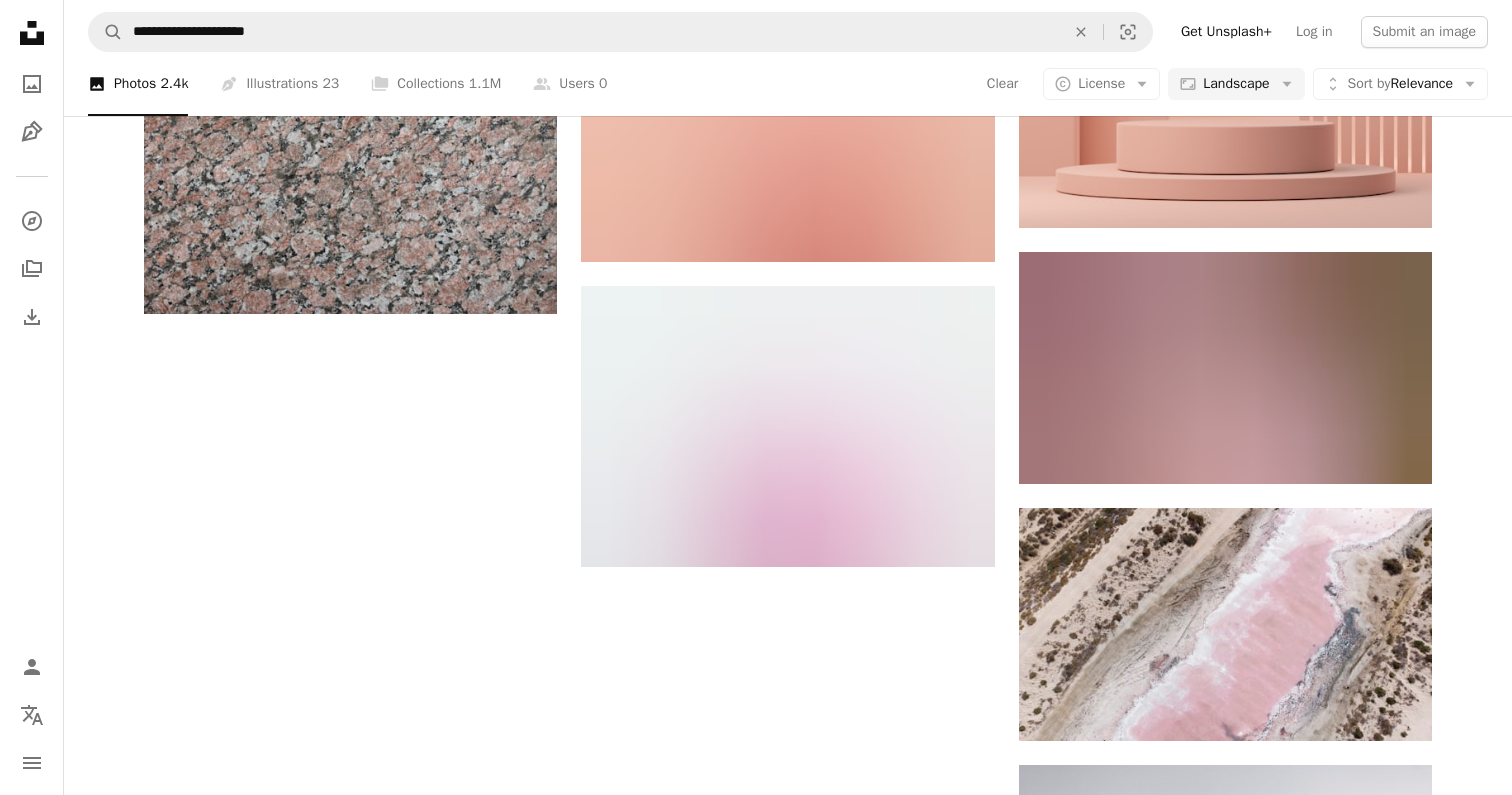 scroll, scrollTop: 2499, scrollLeft: 0, axis: vertical 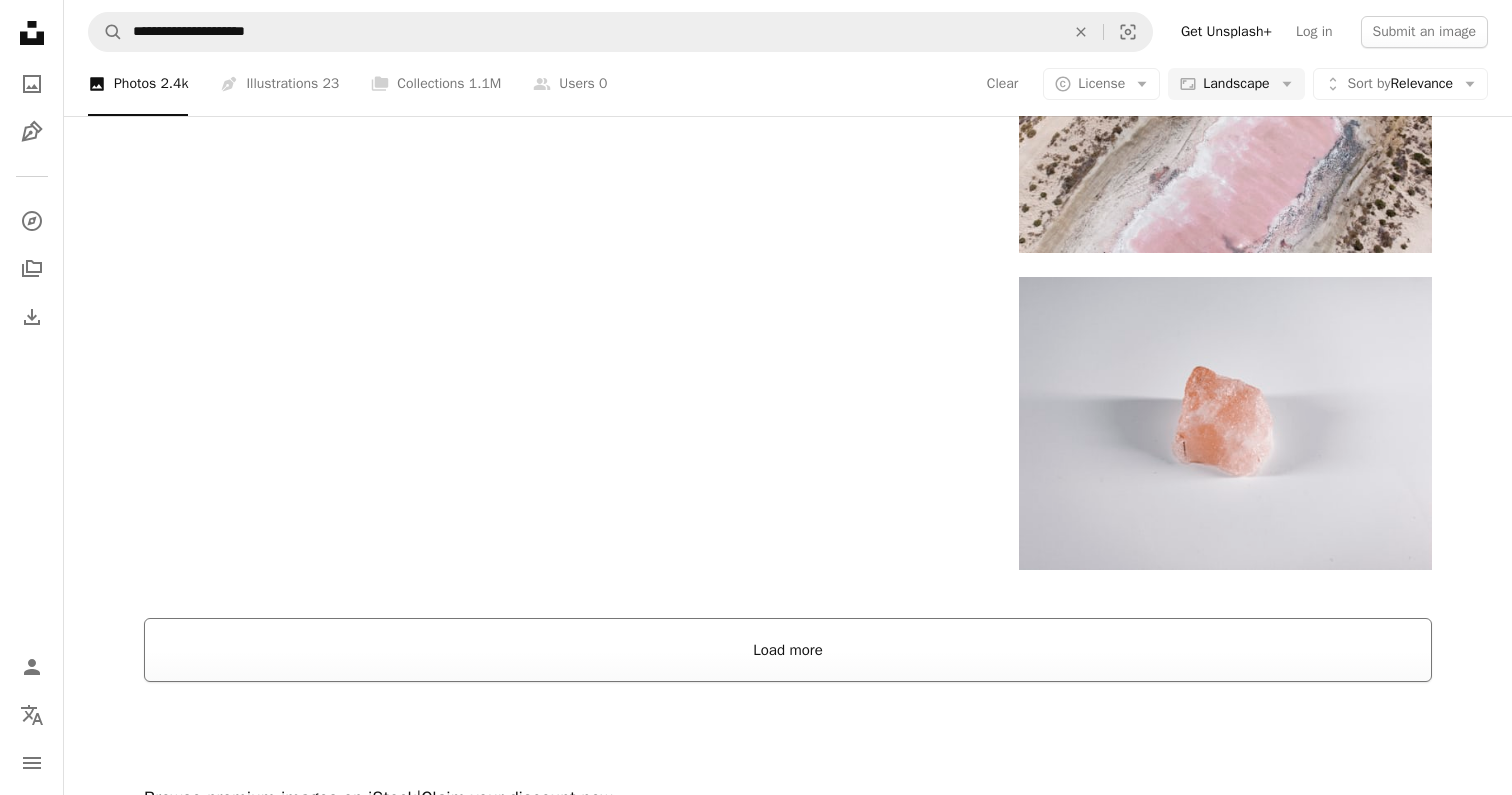 click on "Load more" at bounding box center [788, 650] 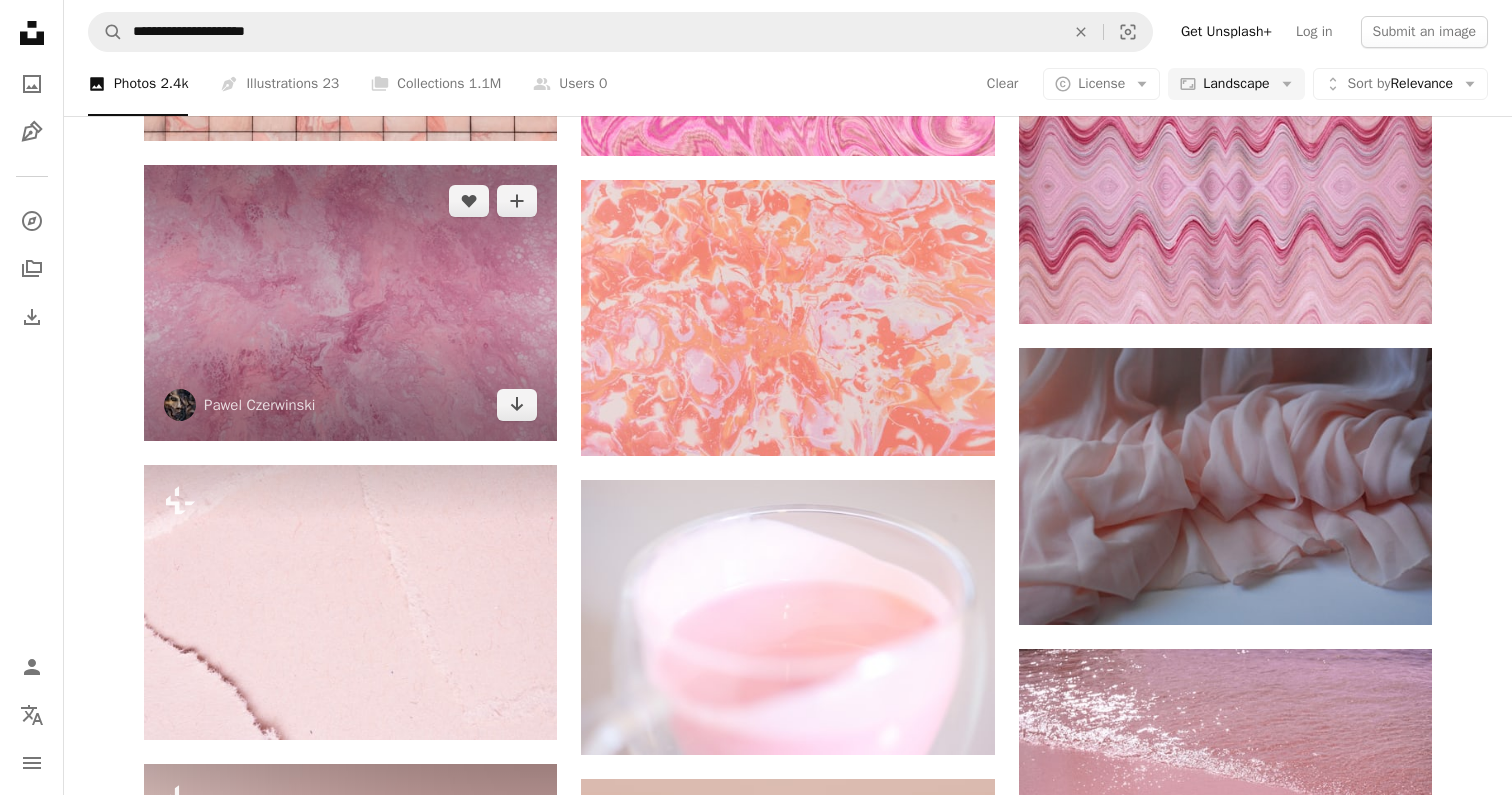 scroll, scrollTop: 4560, scrollLeft: 0, axis: vertical 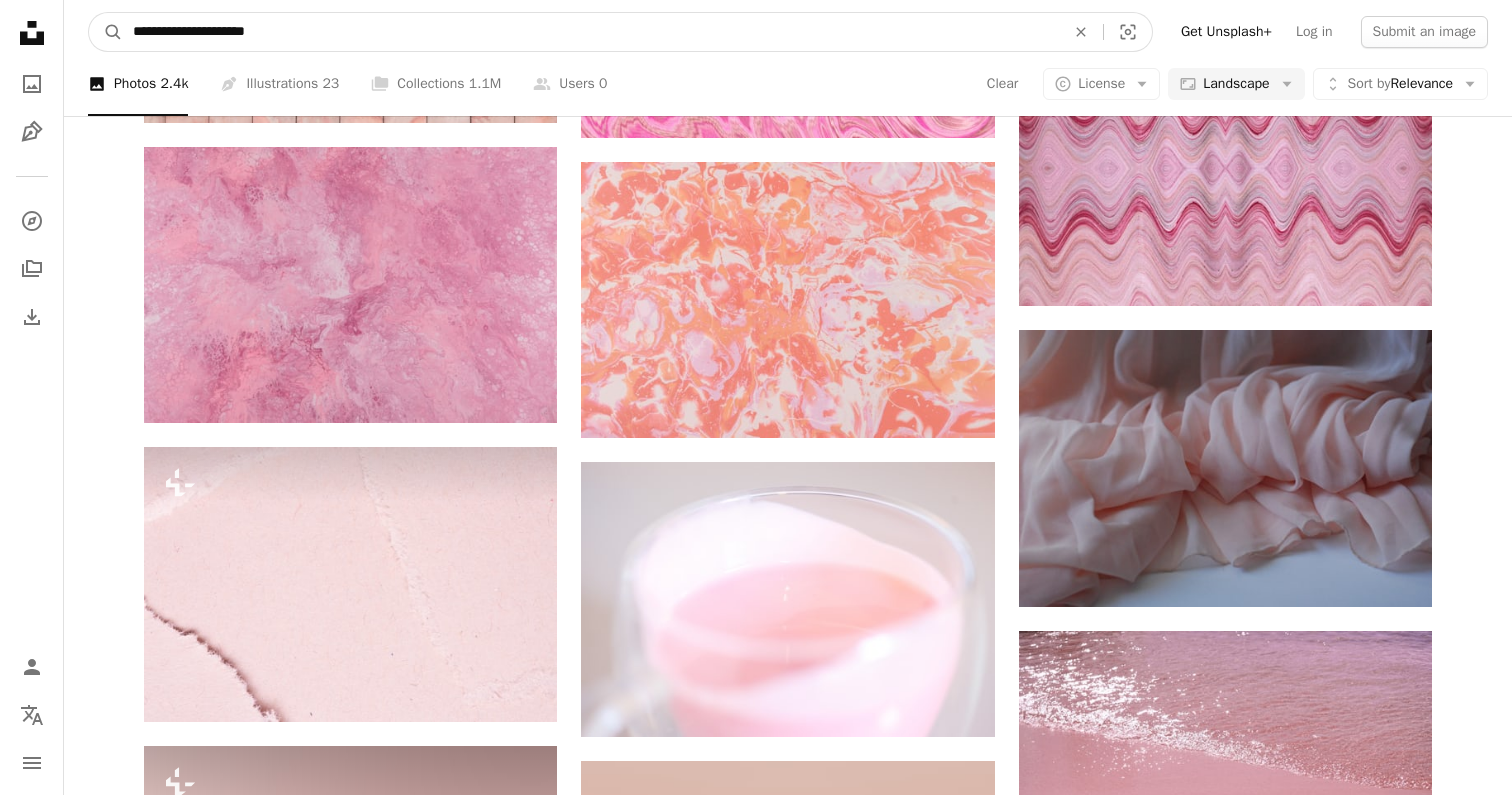 drag, startPoint x: 392, startPoint y: 37, endPoint x: 229, endPoint y: 35, distance: 163.01227 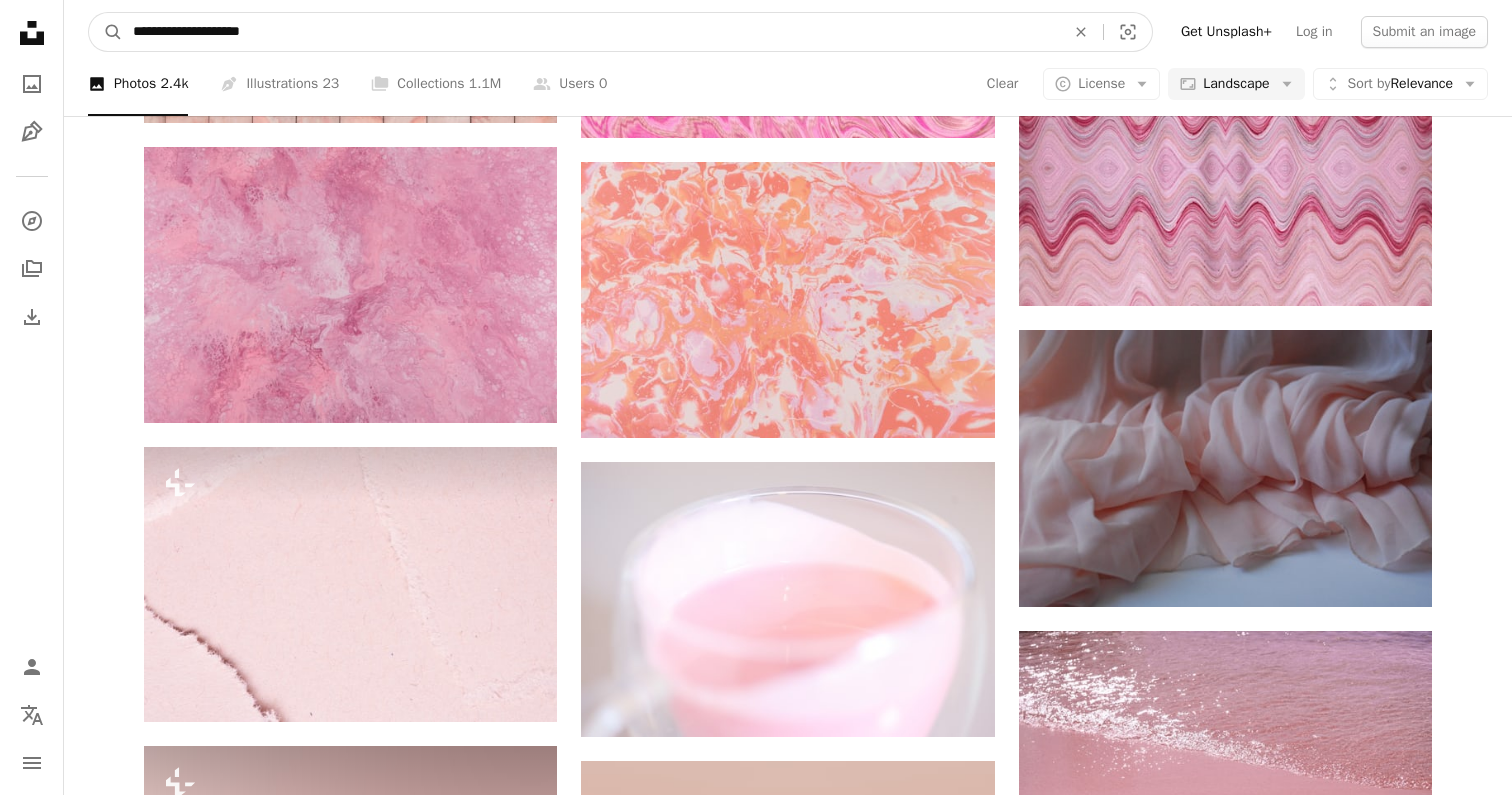 type on "**********" 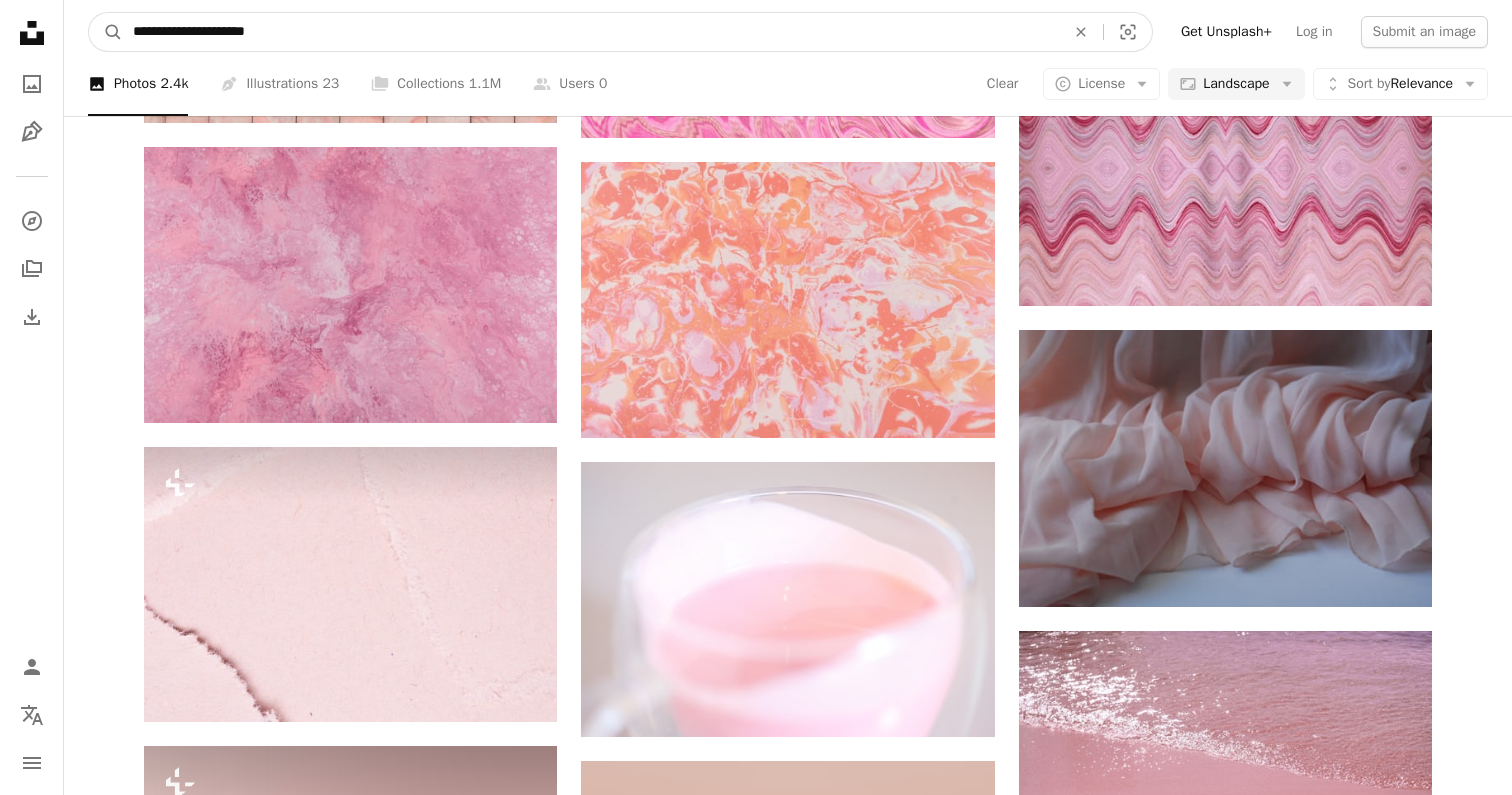 click on "A magnifying glass" at bounding box center (106, 32) 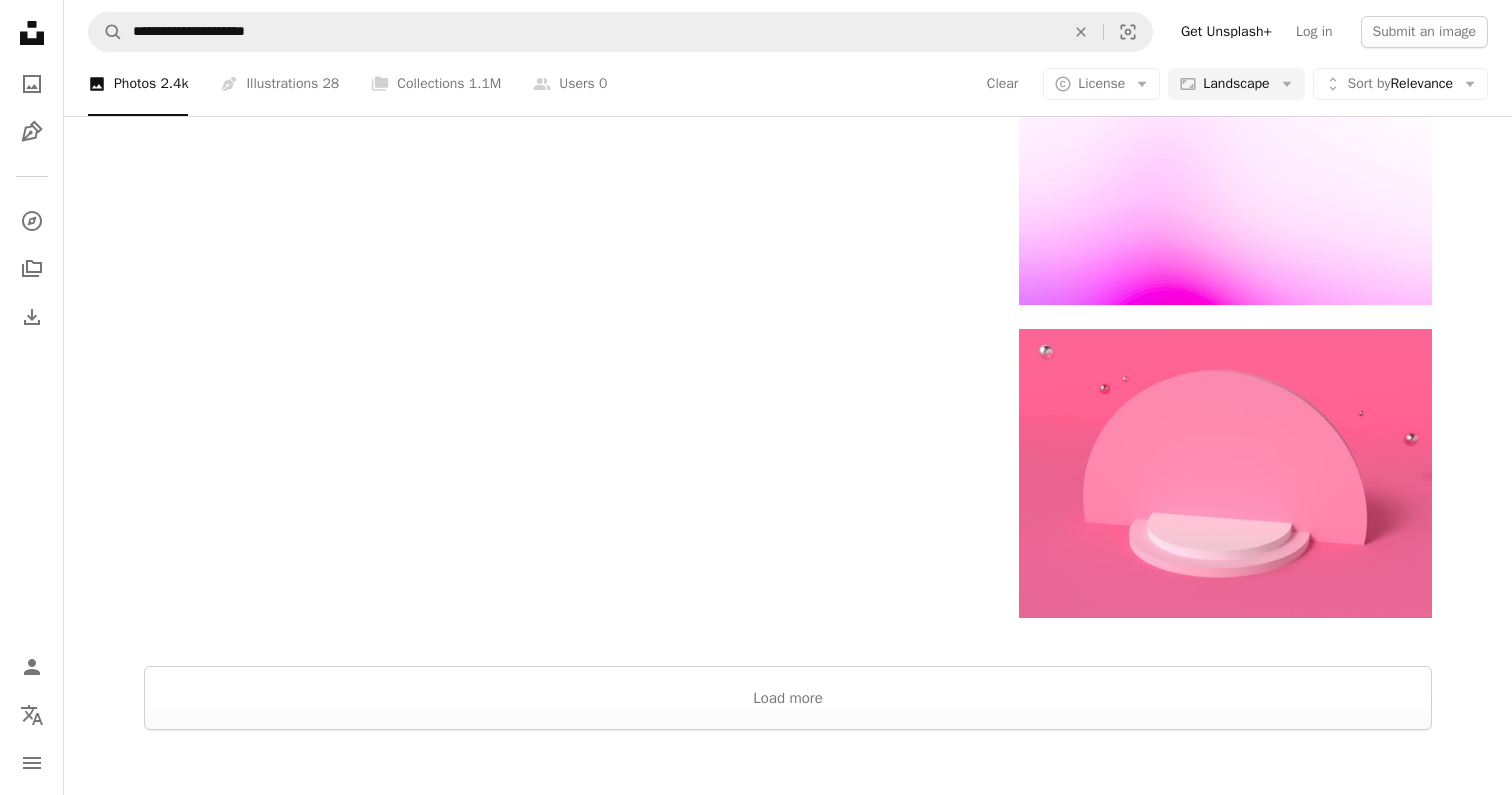 scroll, scrollTop: 2602, scrollLeft: 0, axis: vertical 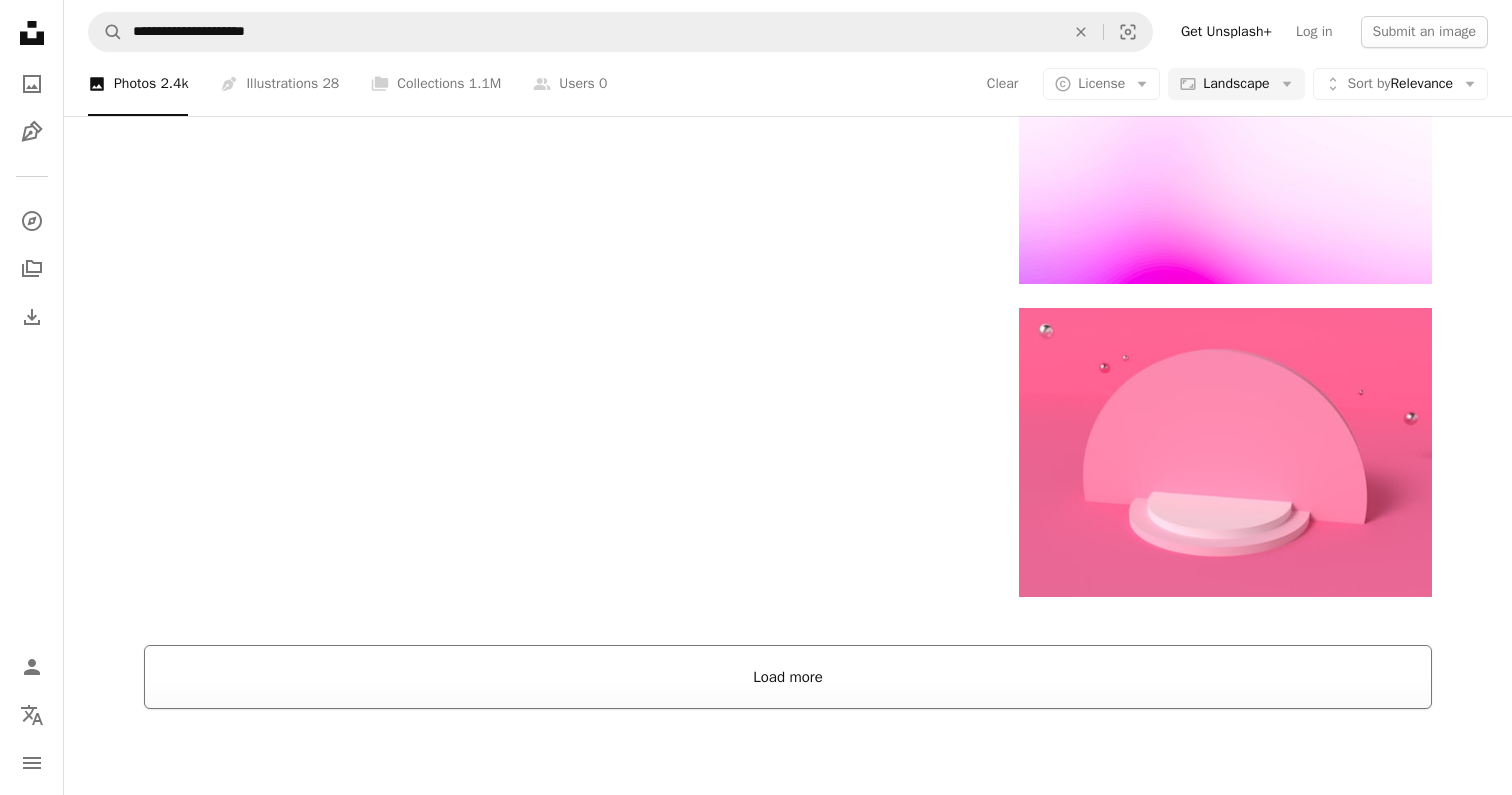 click on "Load more" at bounding box center (788, 677) 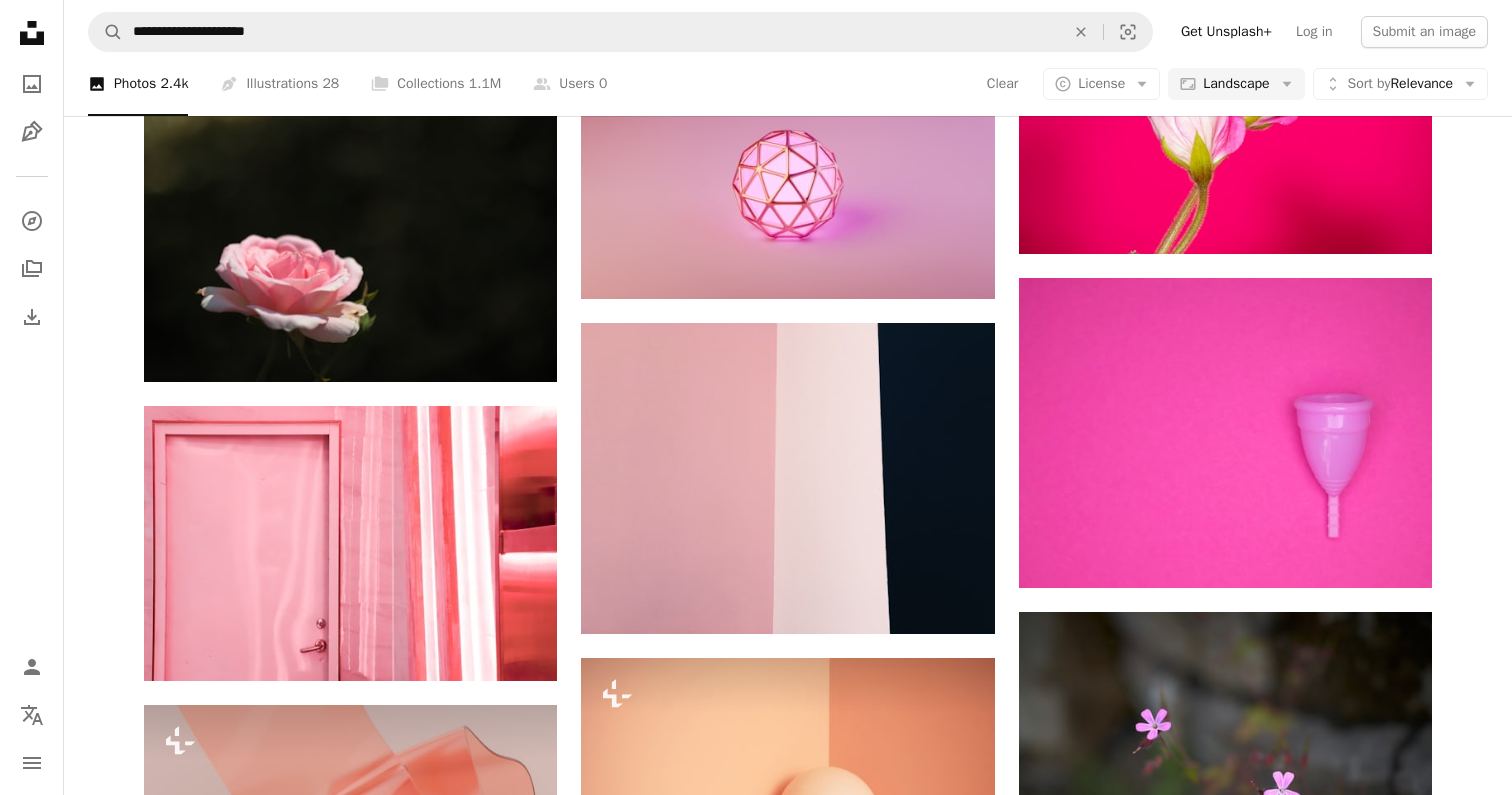 scroll, scrollTop: 15077, scrollLeft: 0, axis: vertical 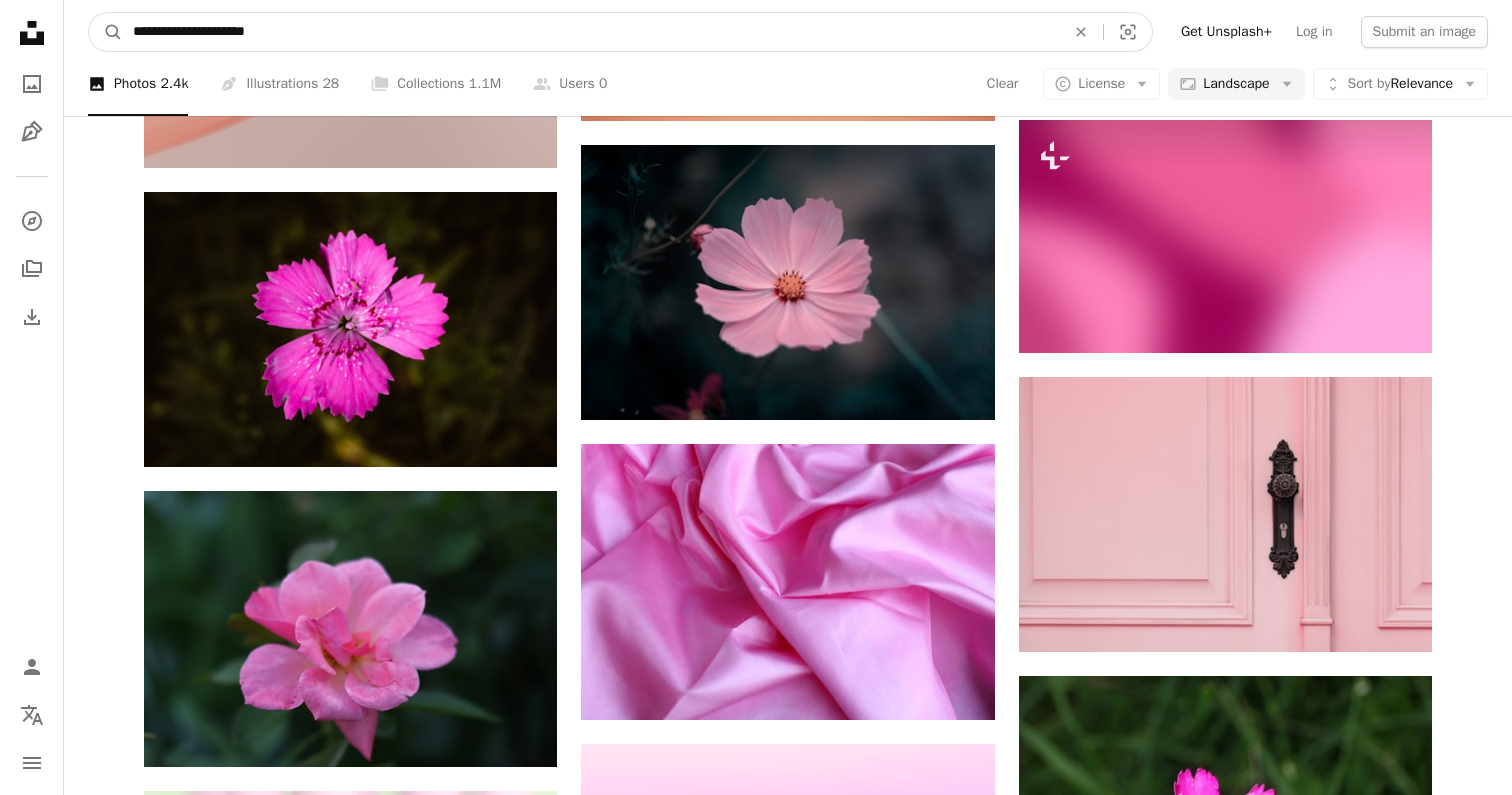 click on "**********" at bounding box center [591, 32] 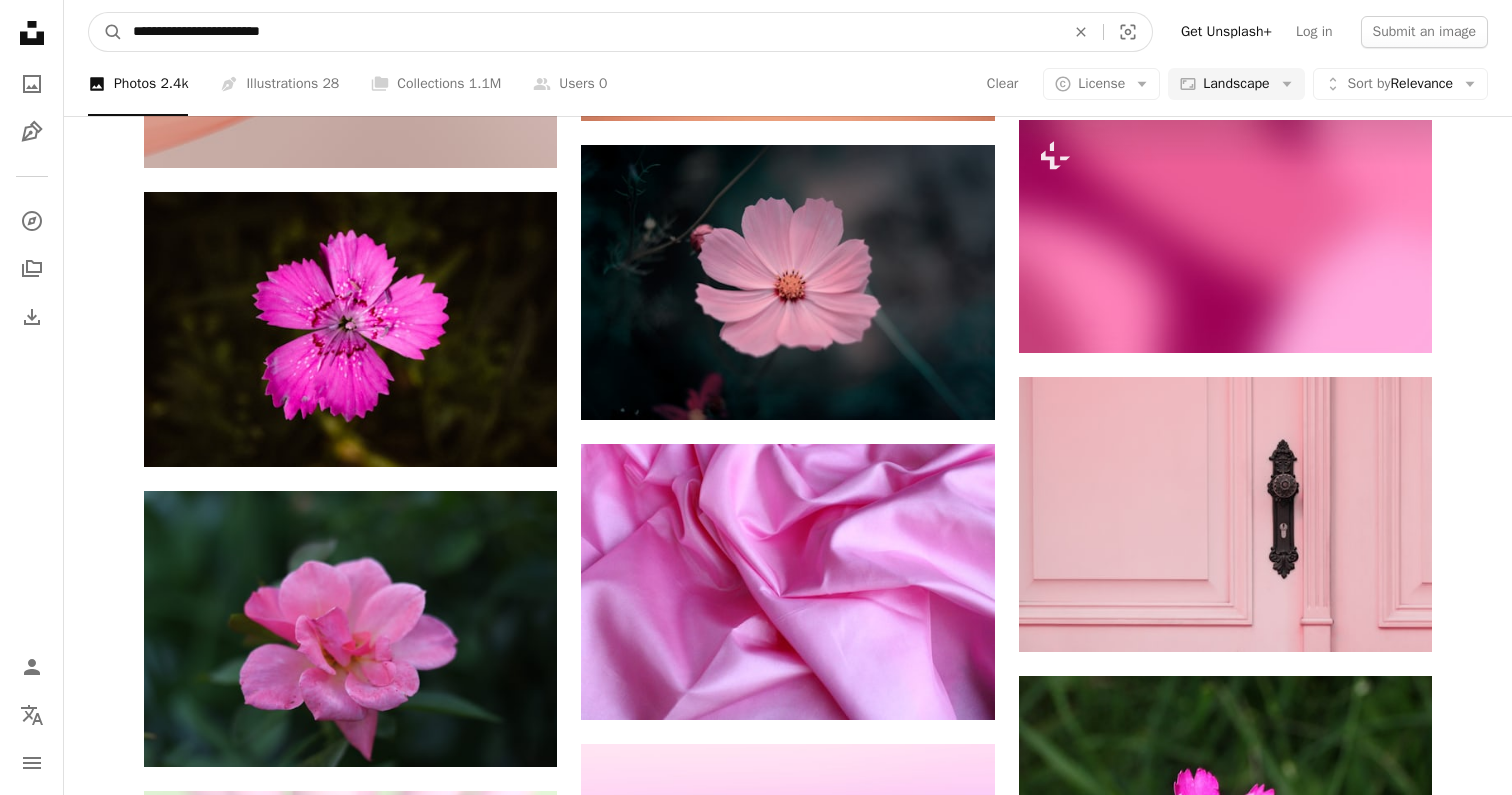 type on "**********" 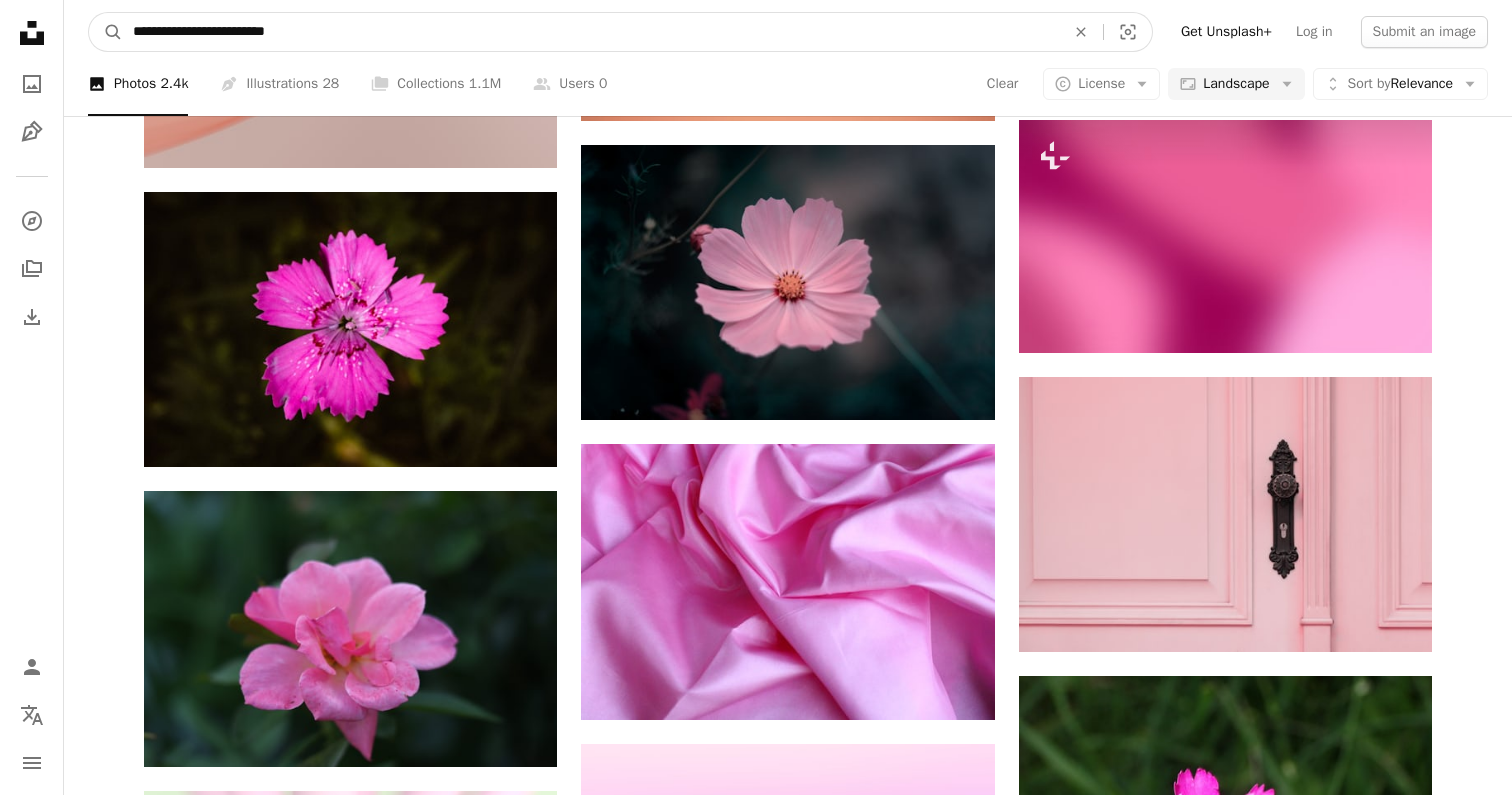 click on "A magnifying glass" at bounding box center [106, 32] 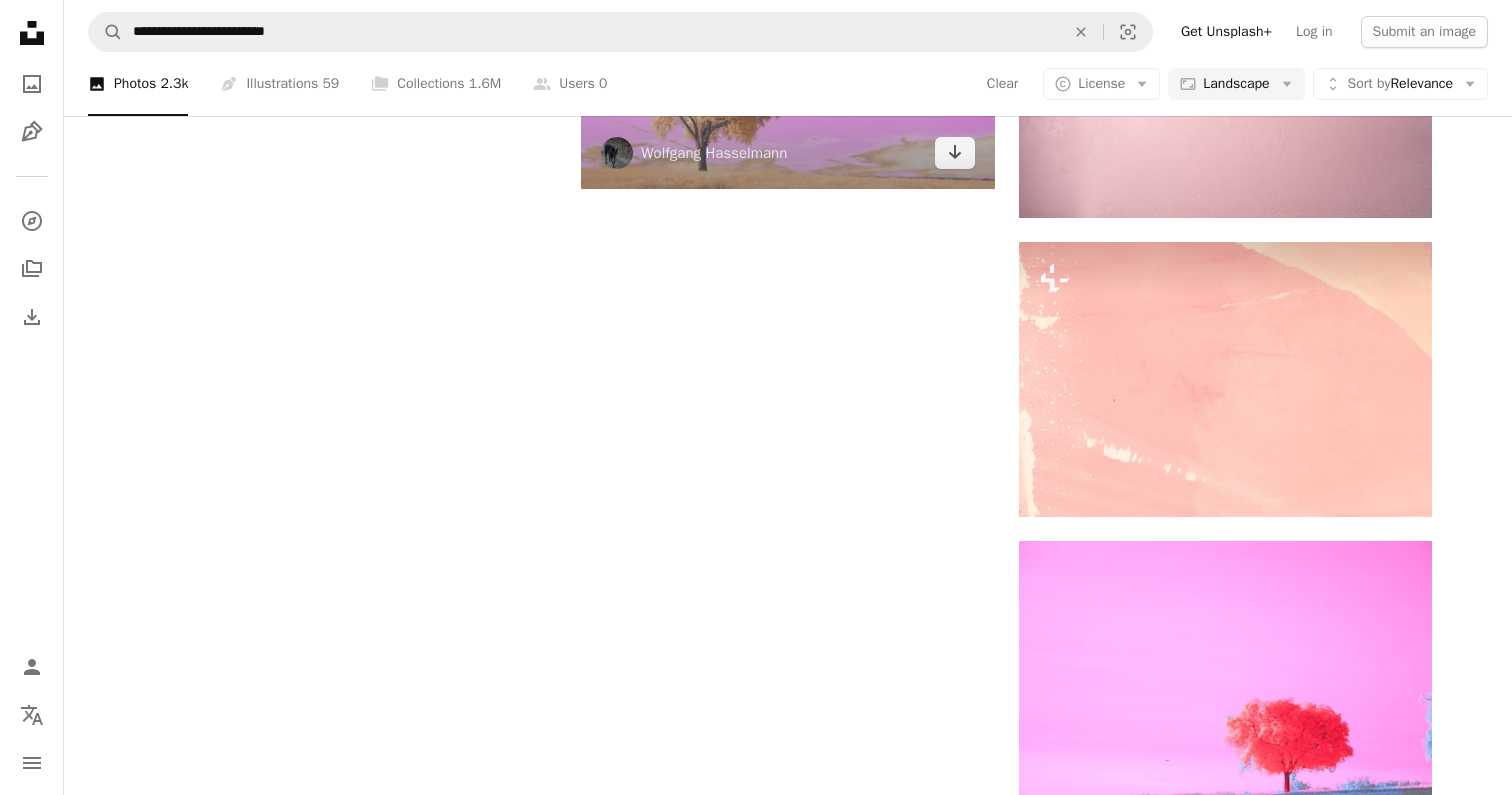 scroll, scrollTop: 2762, scrollLeft: 0, axis: vertical 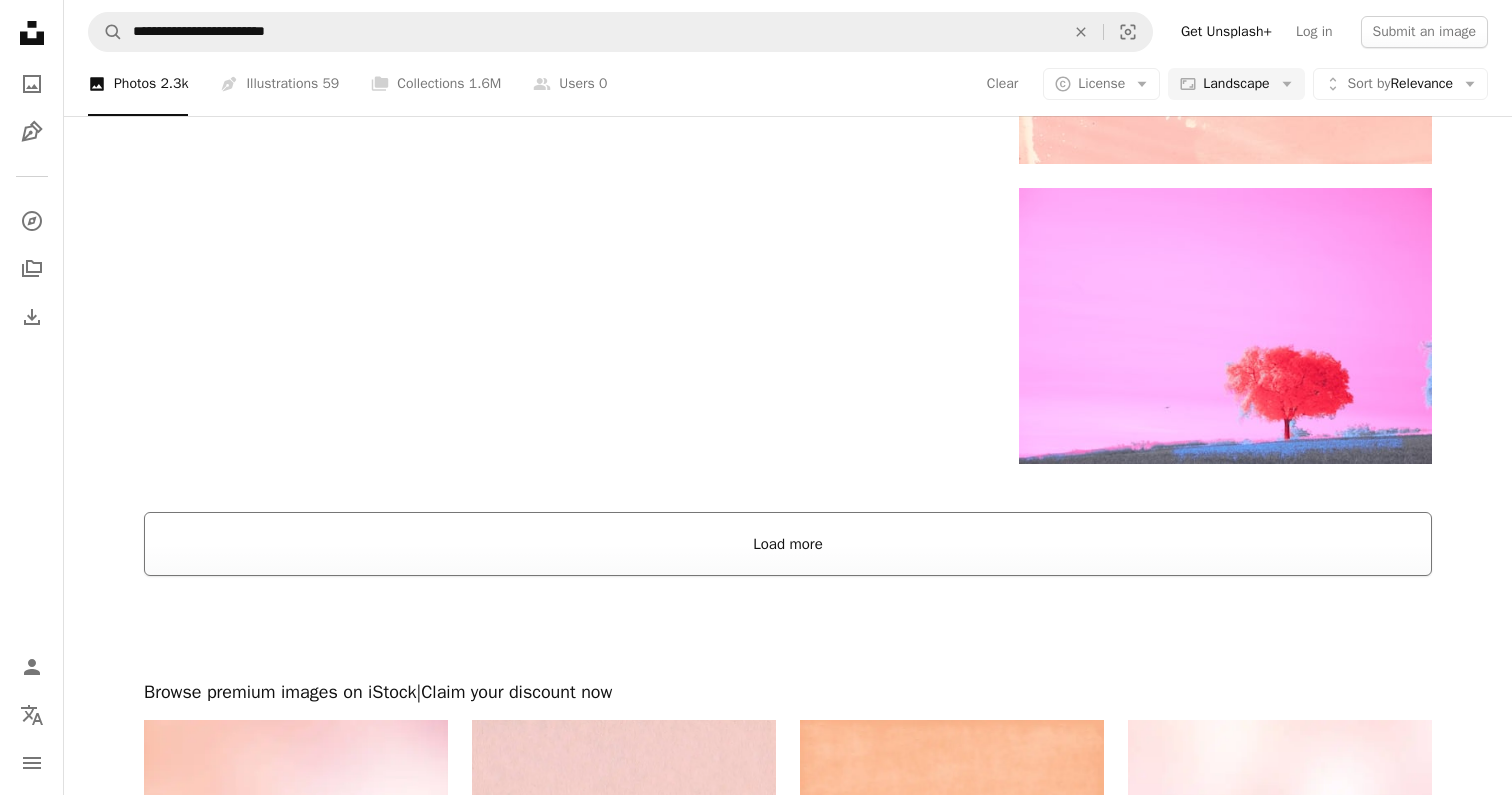 click on "Load more" at bounding box center [788, 544] 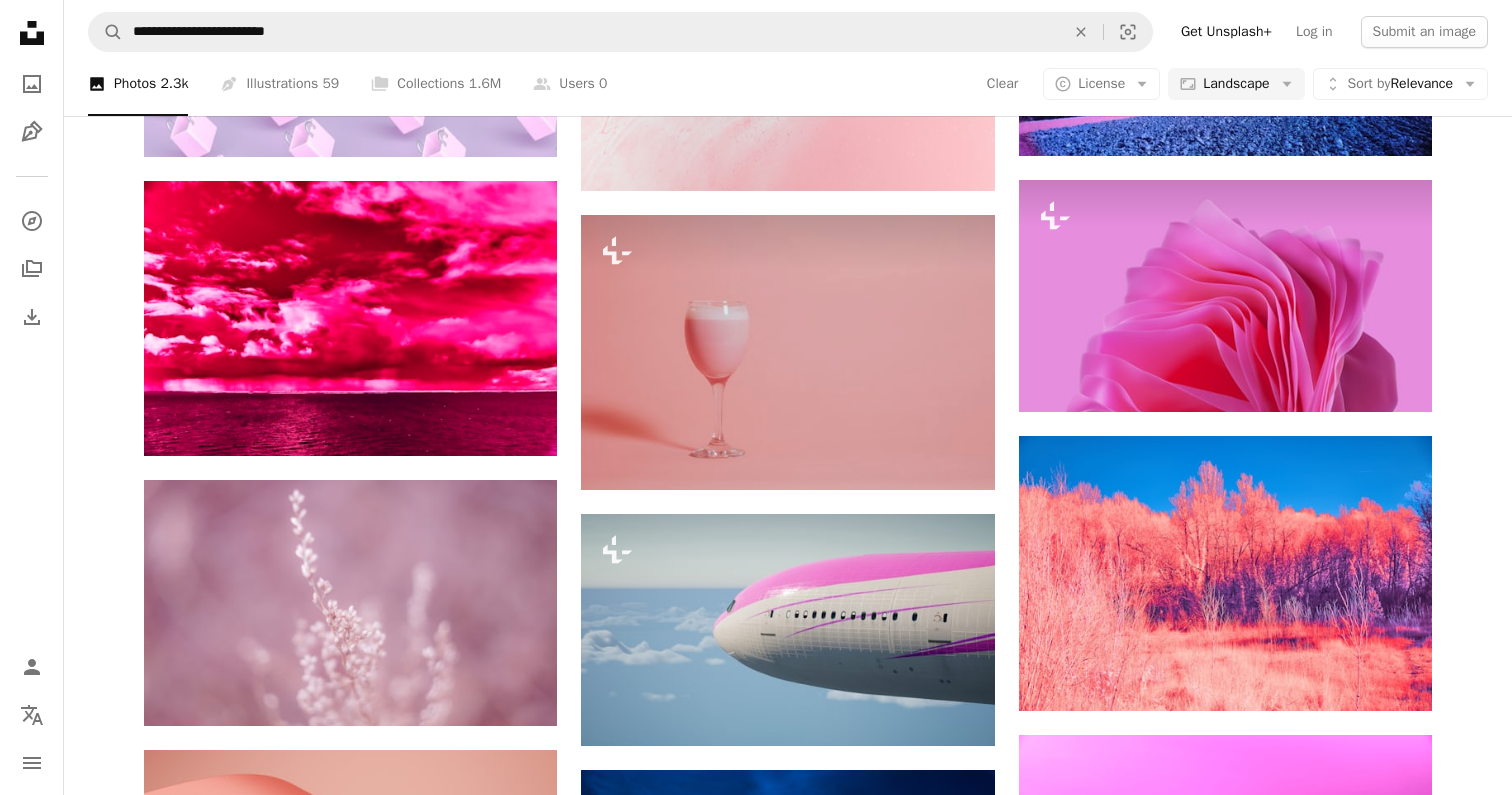 scroll, scrollTop: 20965, scrollLeft: 0, axis: vertical 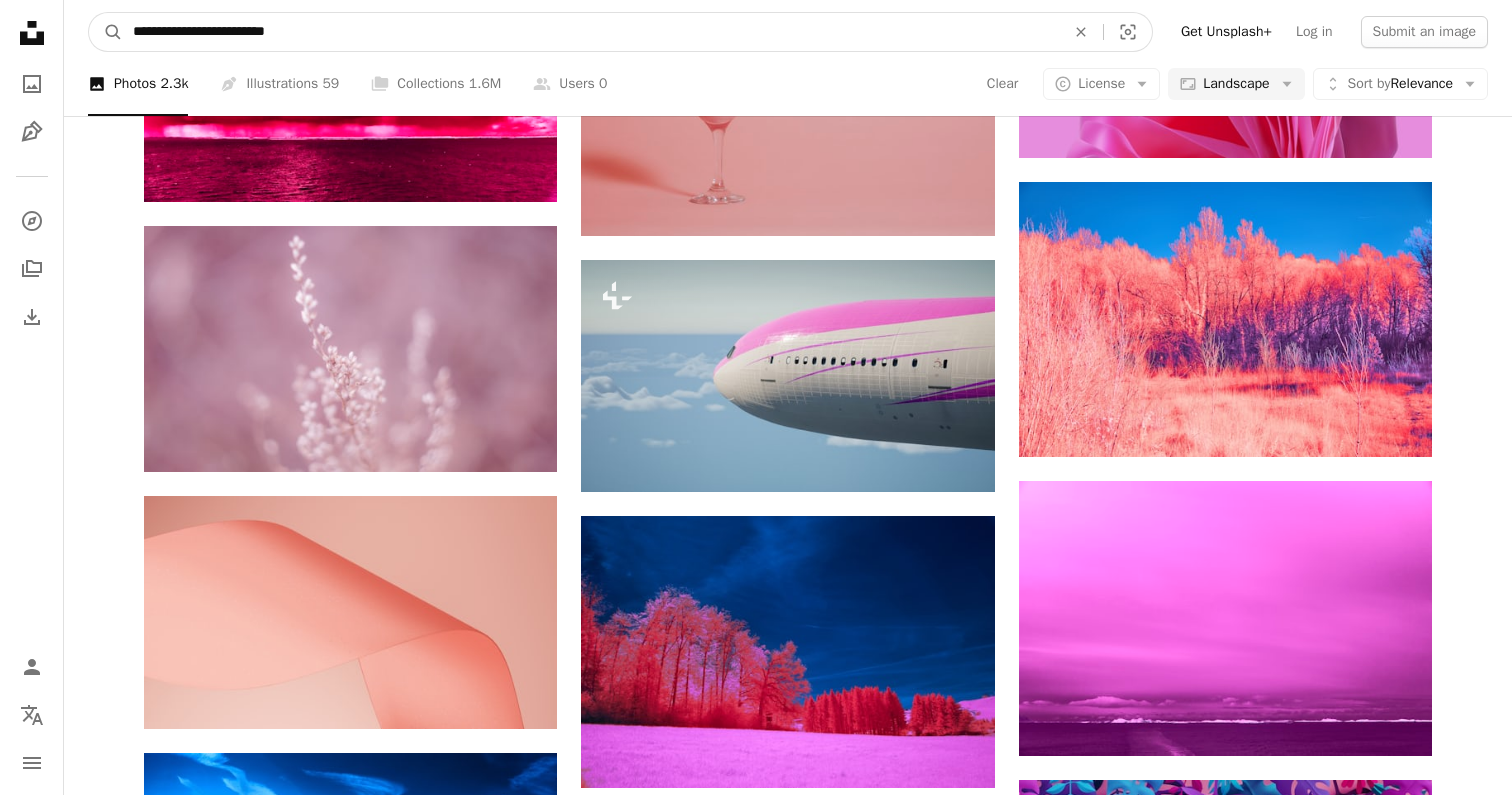 click on "**********" at bounding box center [591, 32] 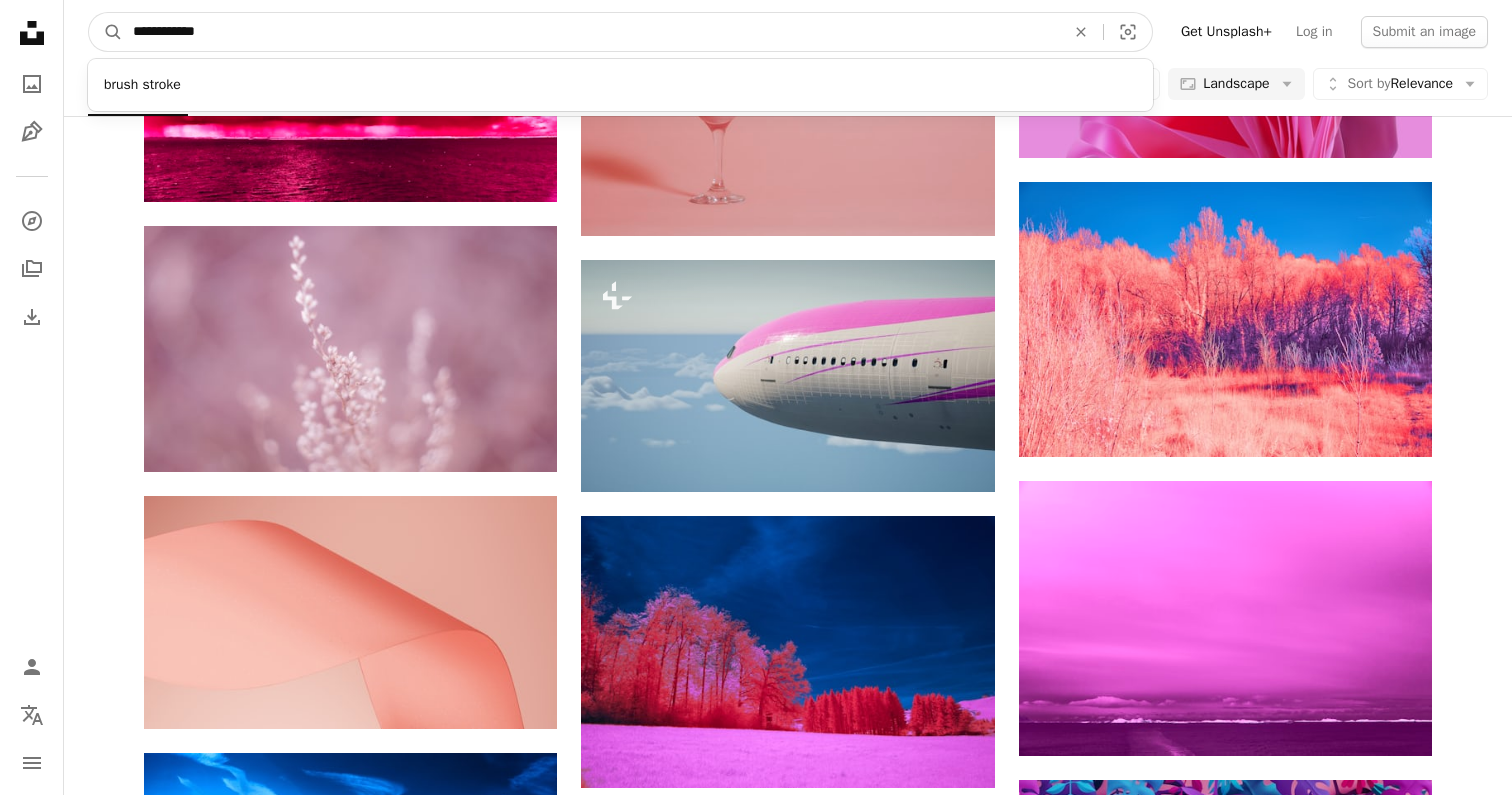 type on "**********" 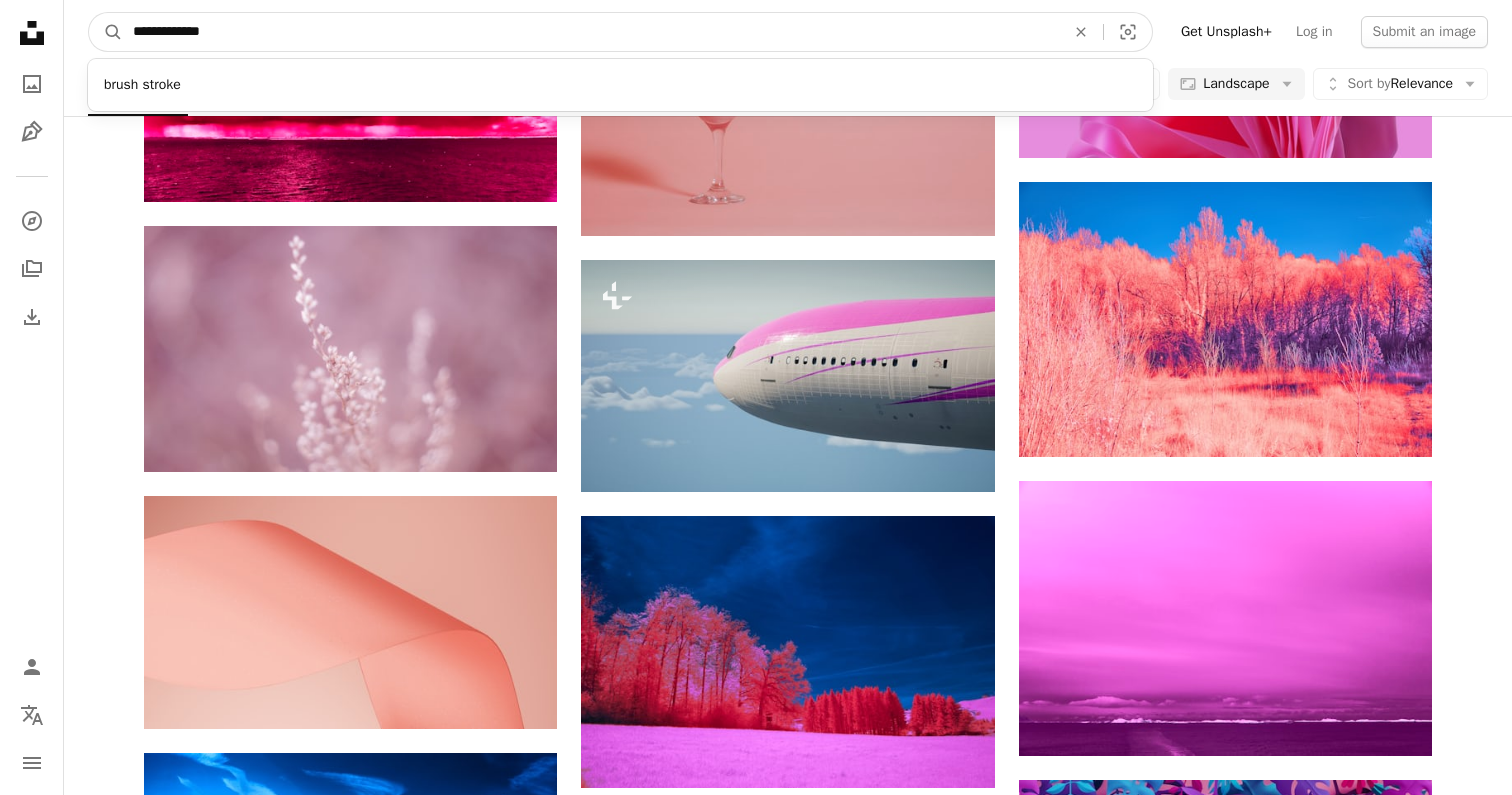 click on "A magnifying glass" at bounding box center (106, 32) 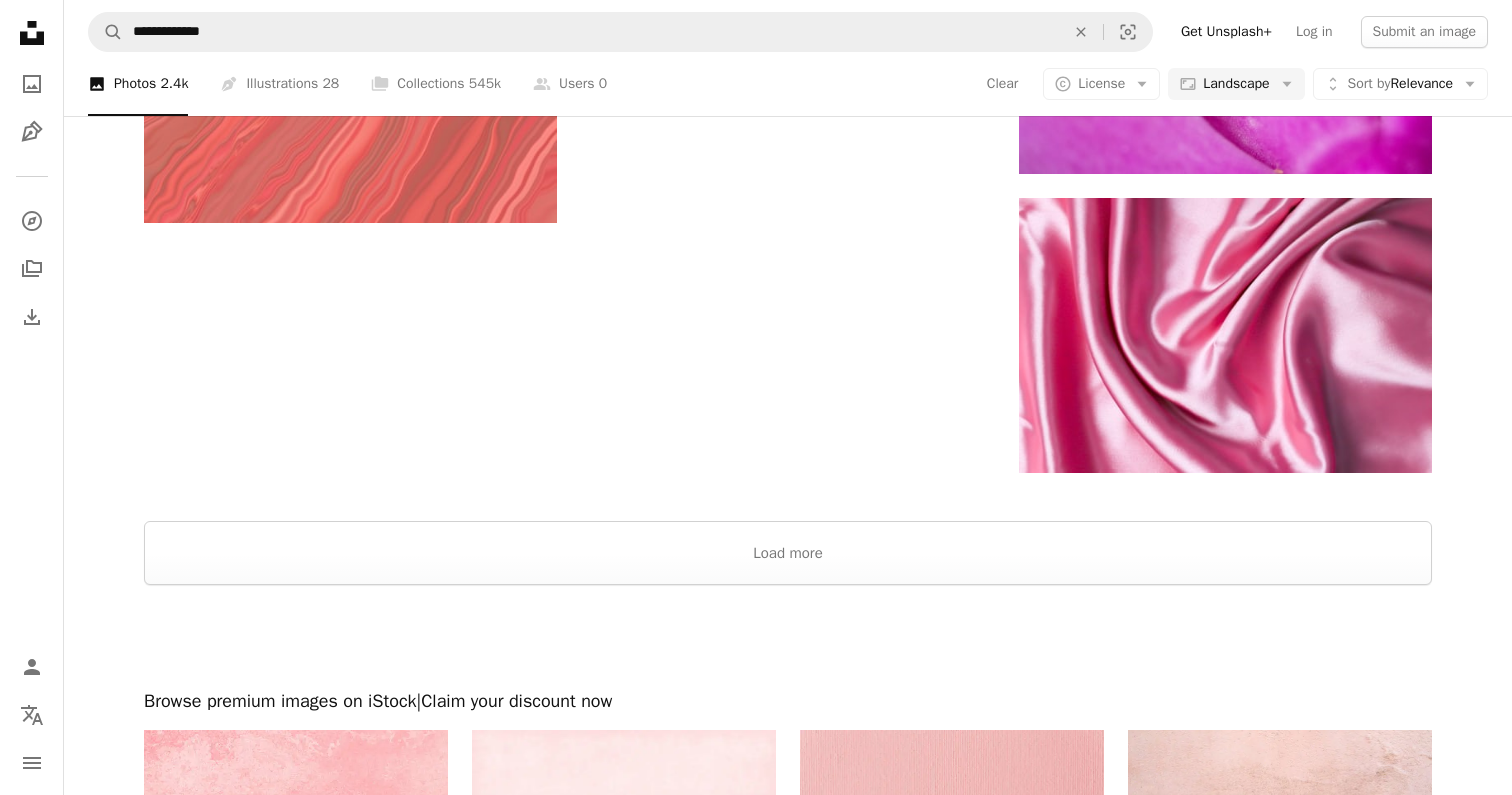 scroll, scrollTop: 2432, scrollLeft: 0, axis: vertical 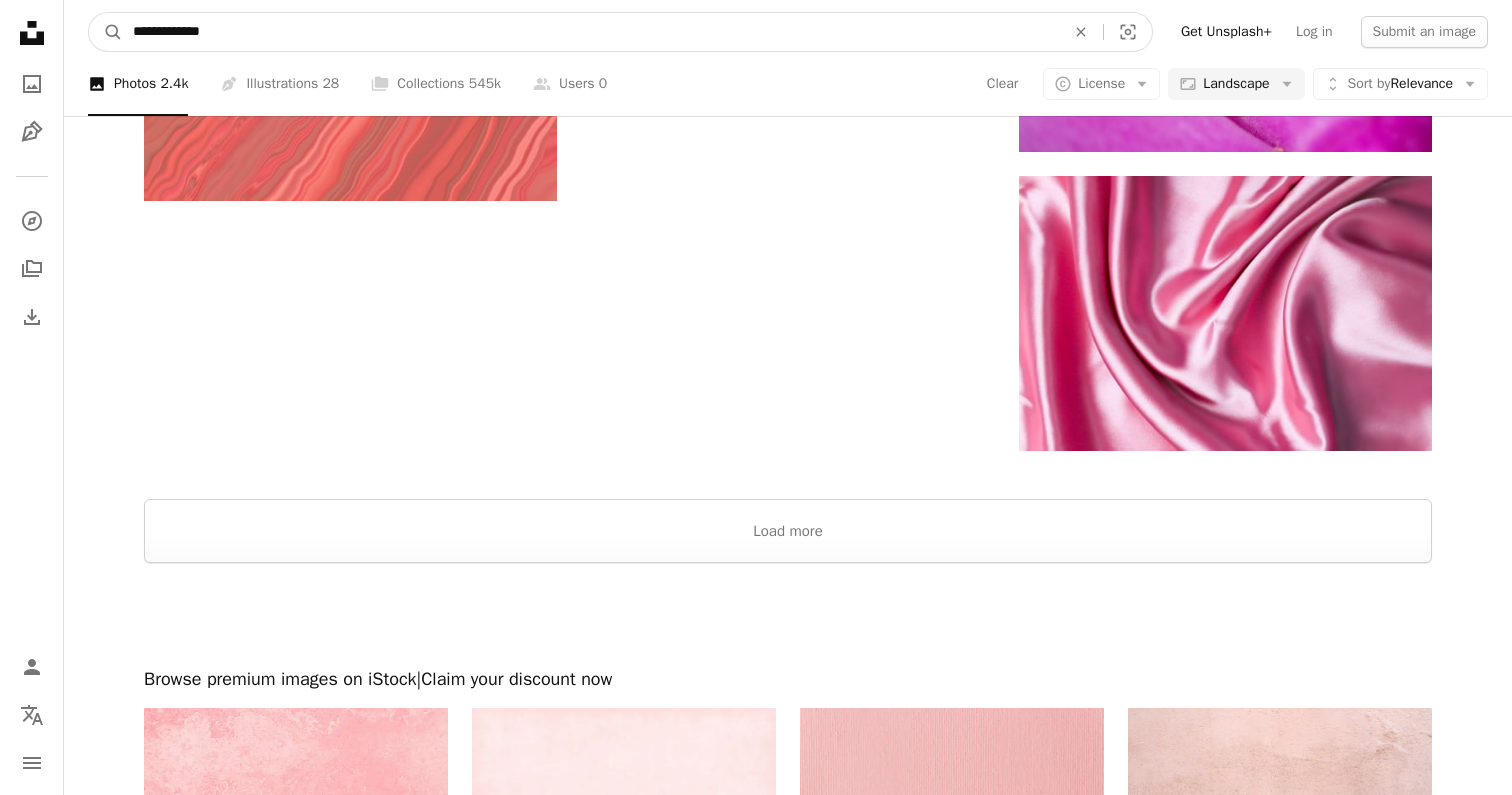 click on "**********" at bounding box center (591, 32) 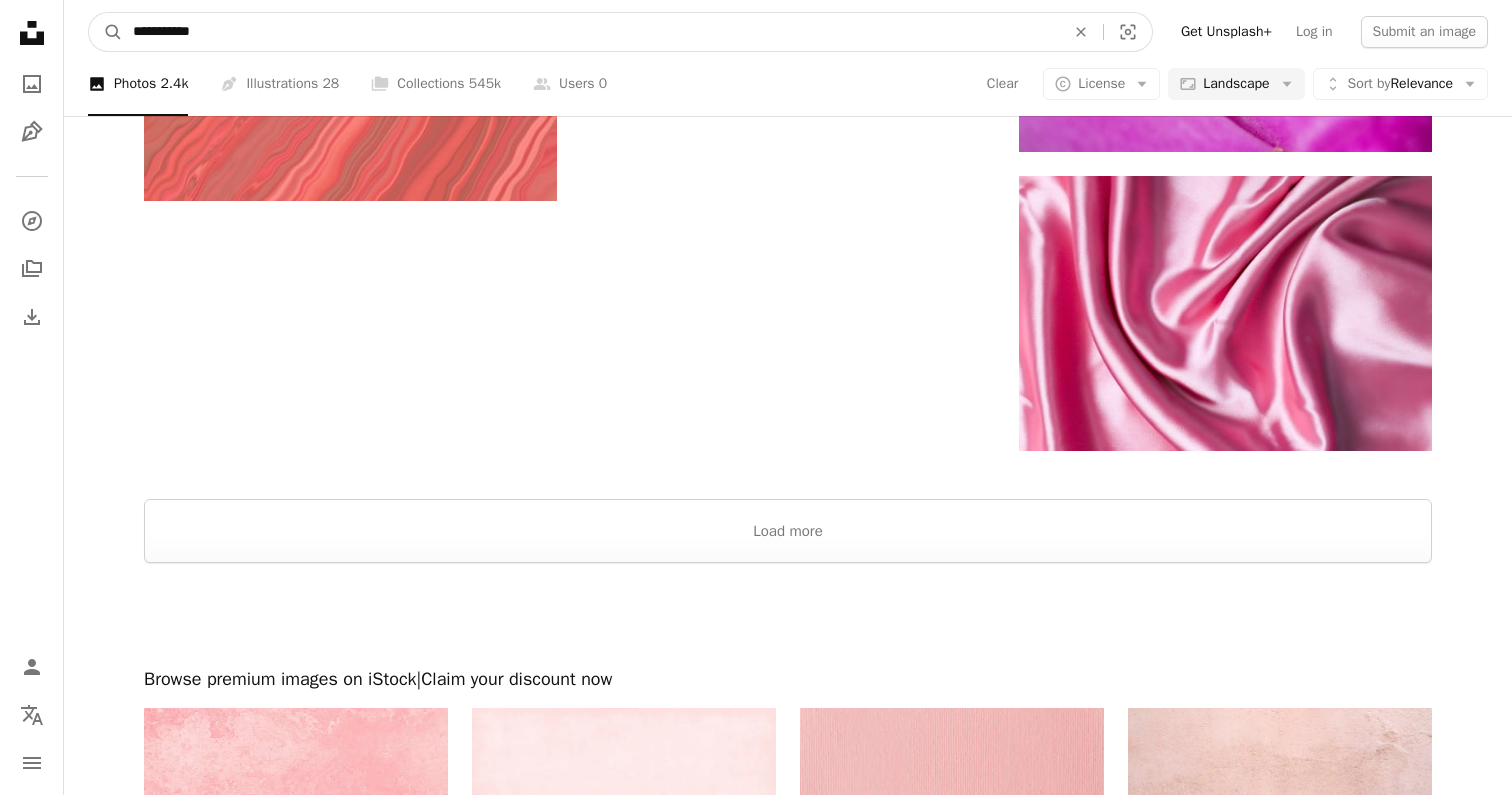 type on "**********" 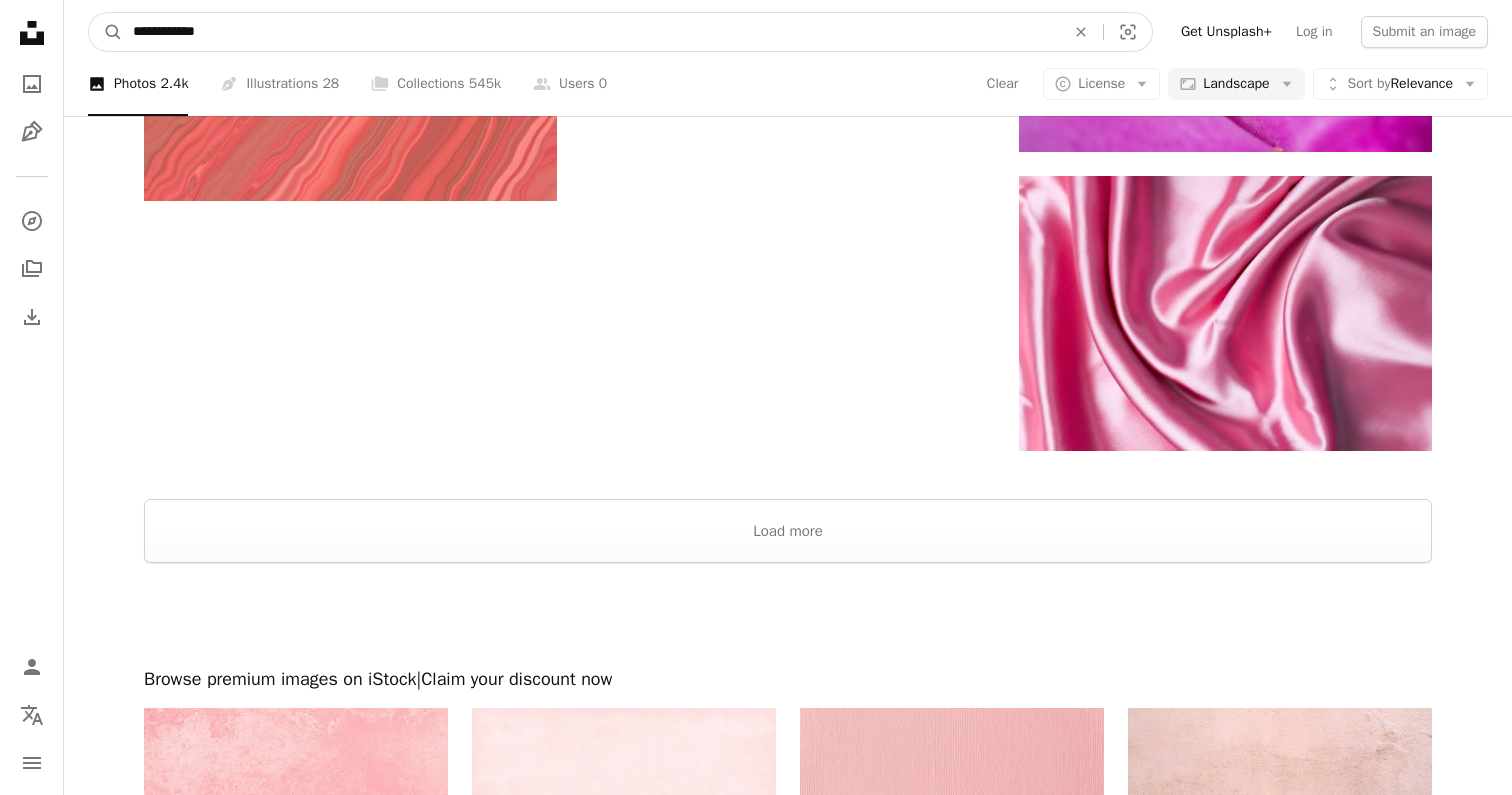 click on "A magnifying glass" at bounding box center [106, 32] 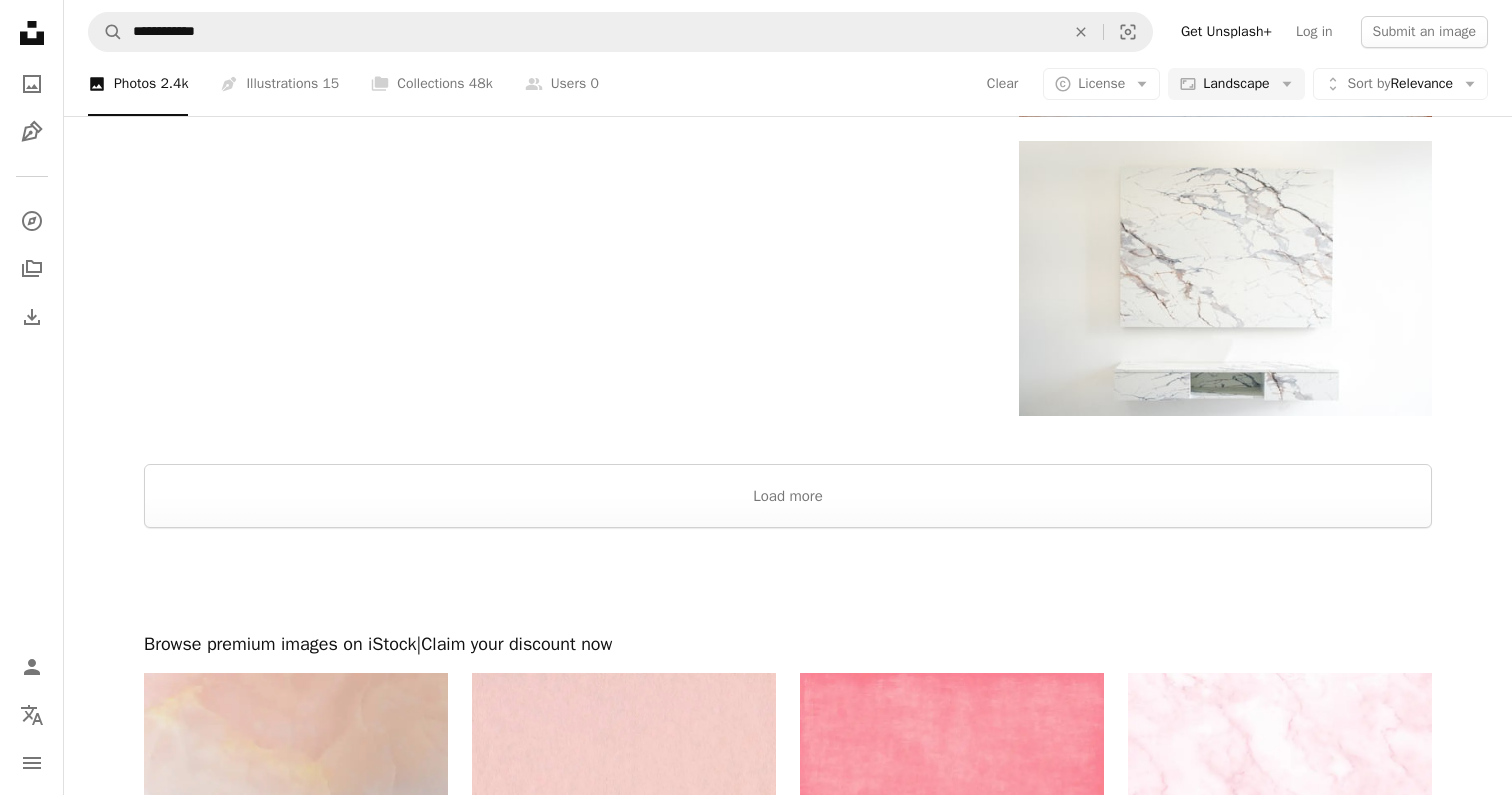 scroll, scrollTop: 2502, scrollLeft: 0, axis: vertical 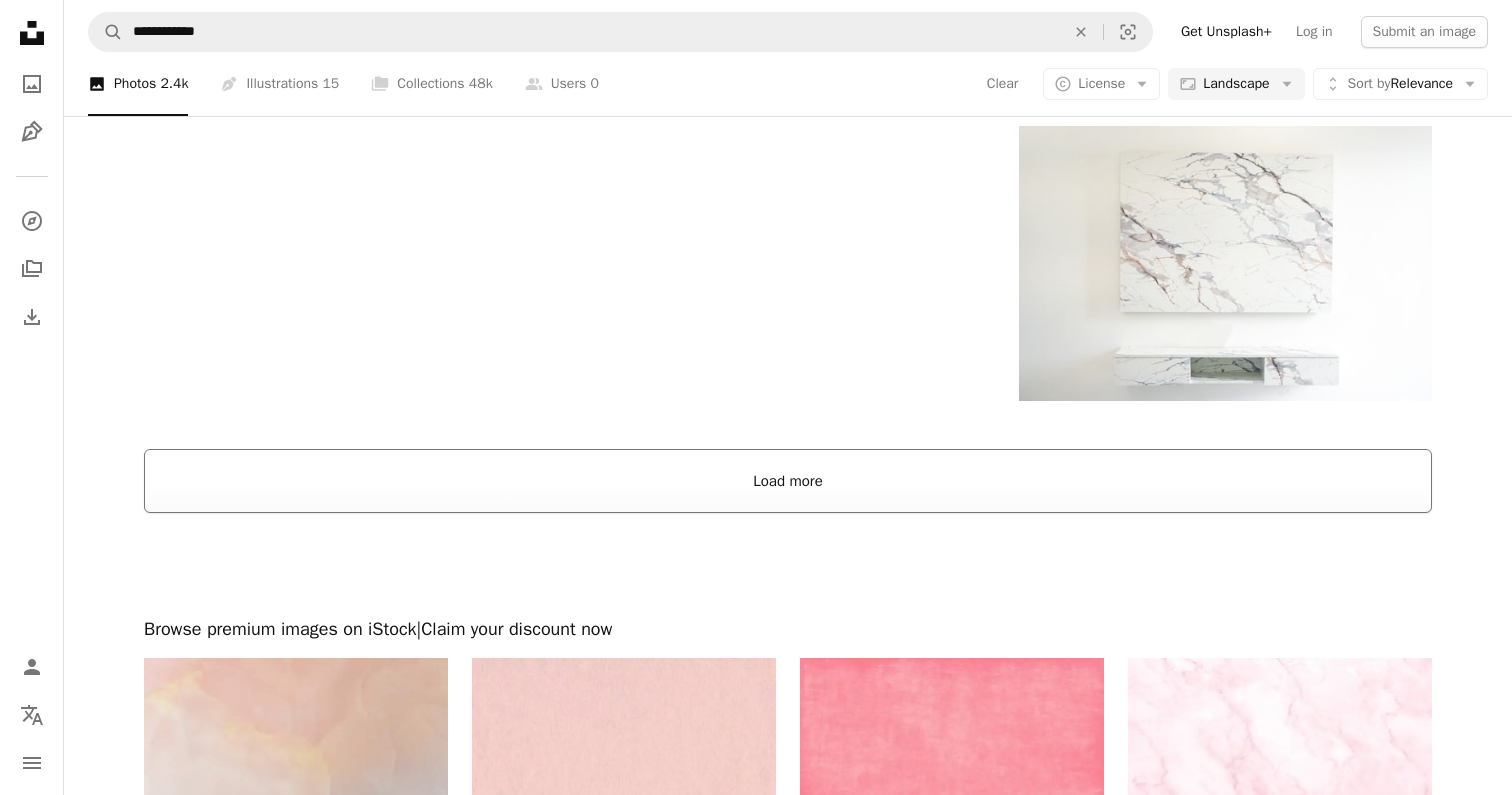 click on "Load more" at bounding box center (788, 481) 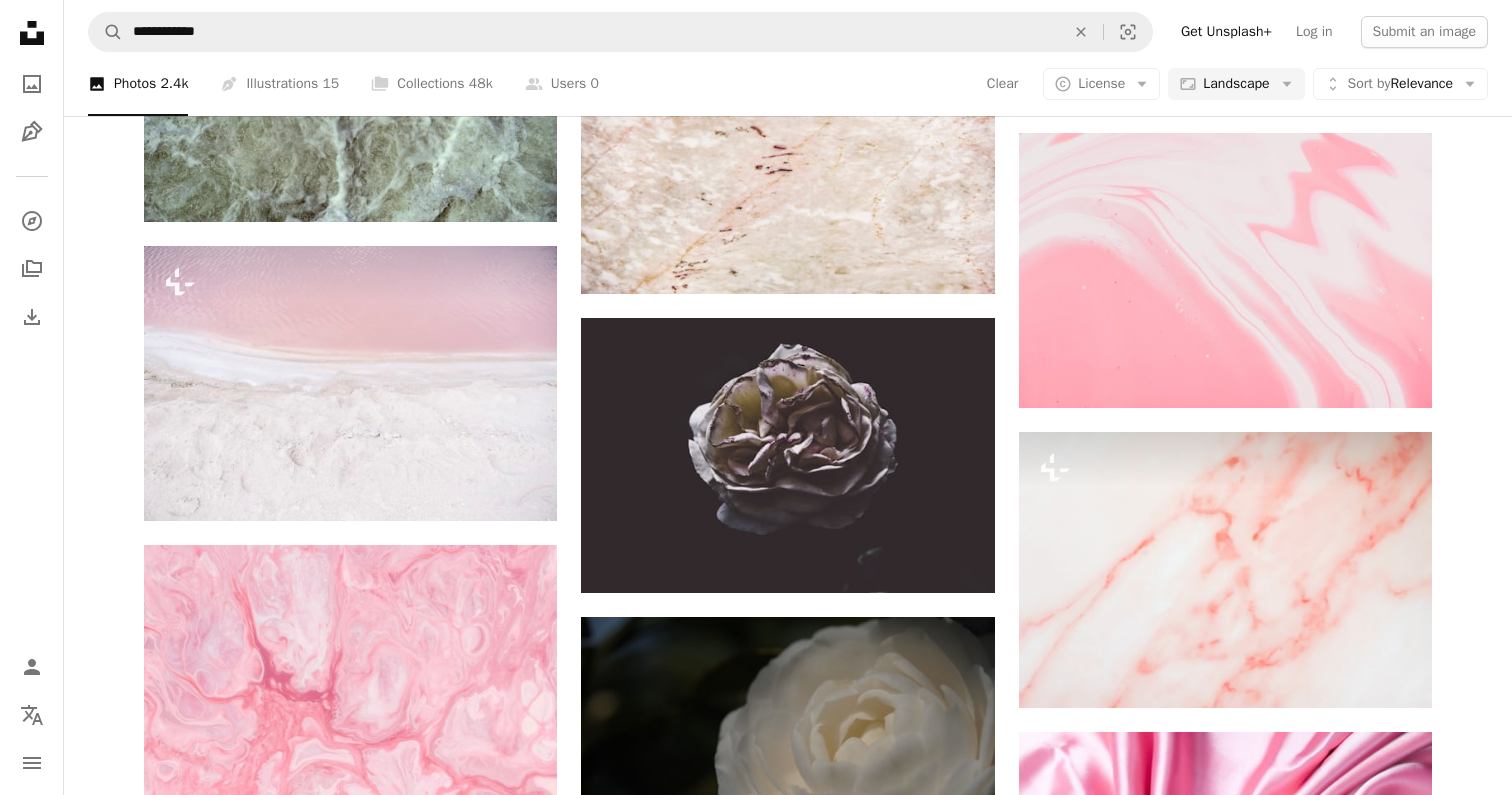 scroll, scrollTop: 7741, scrollLeft: 0, axis: vertical 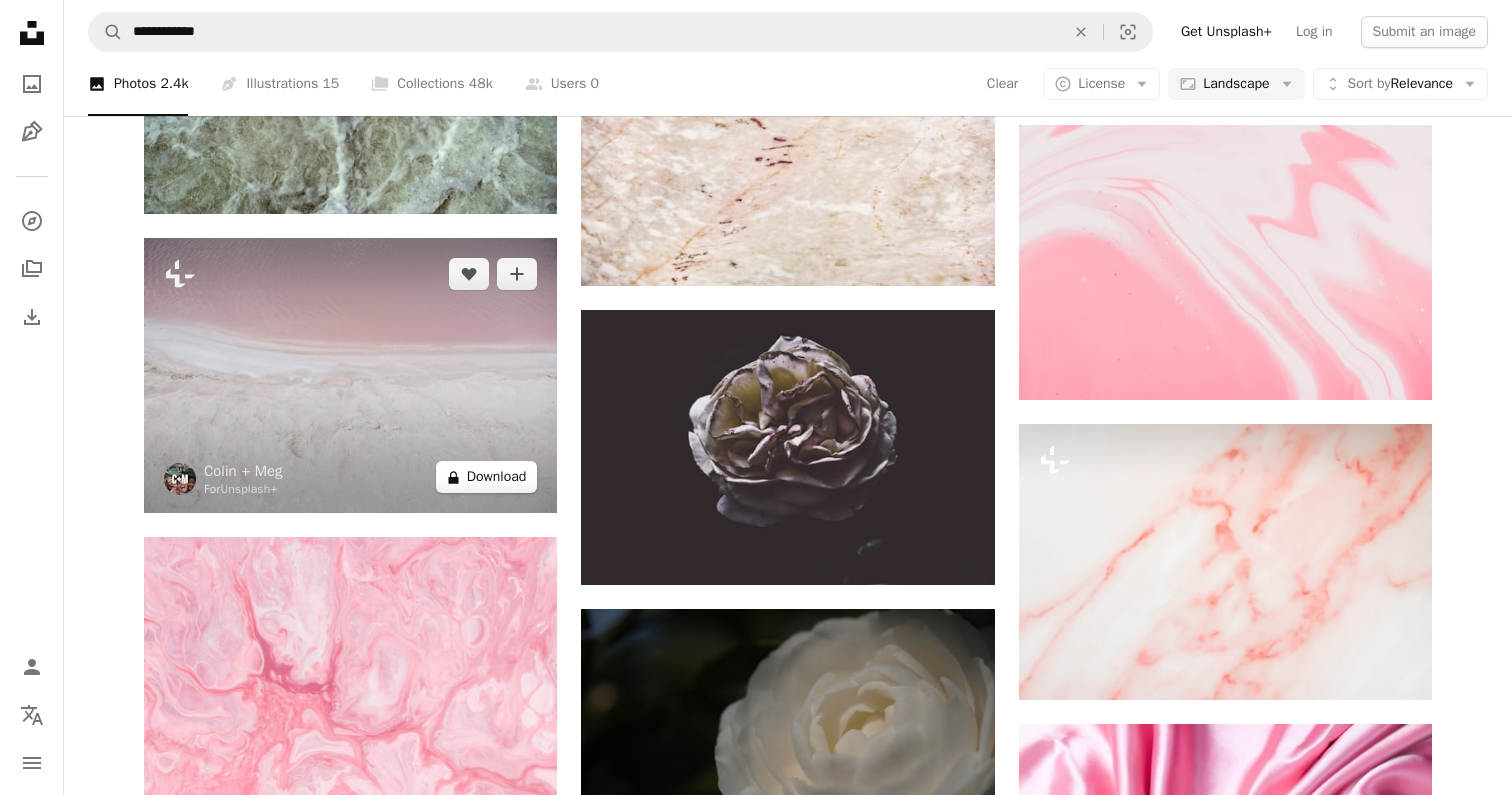 click on "A lock Download" at bounding box center (487, 477) 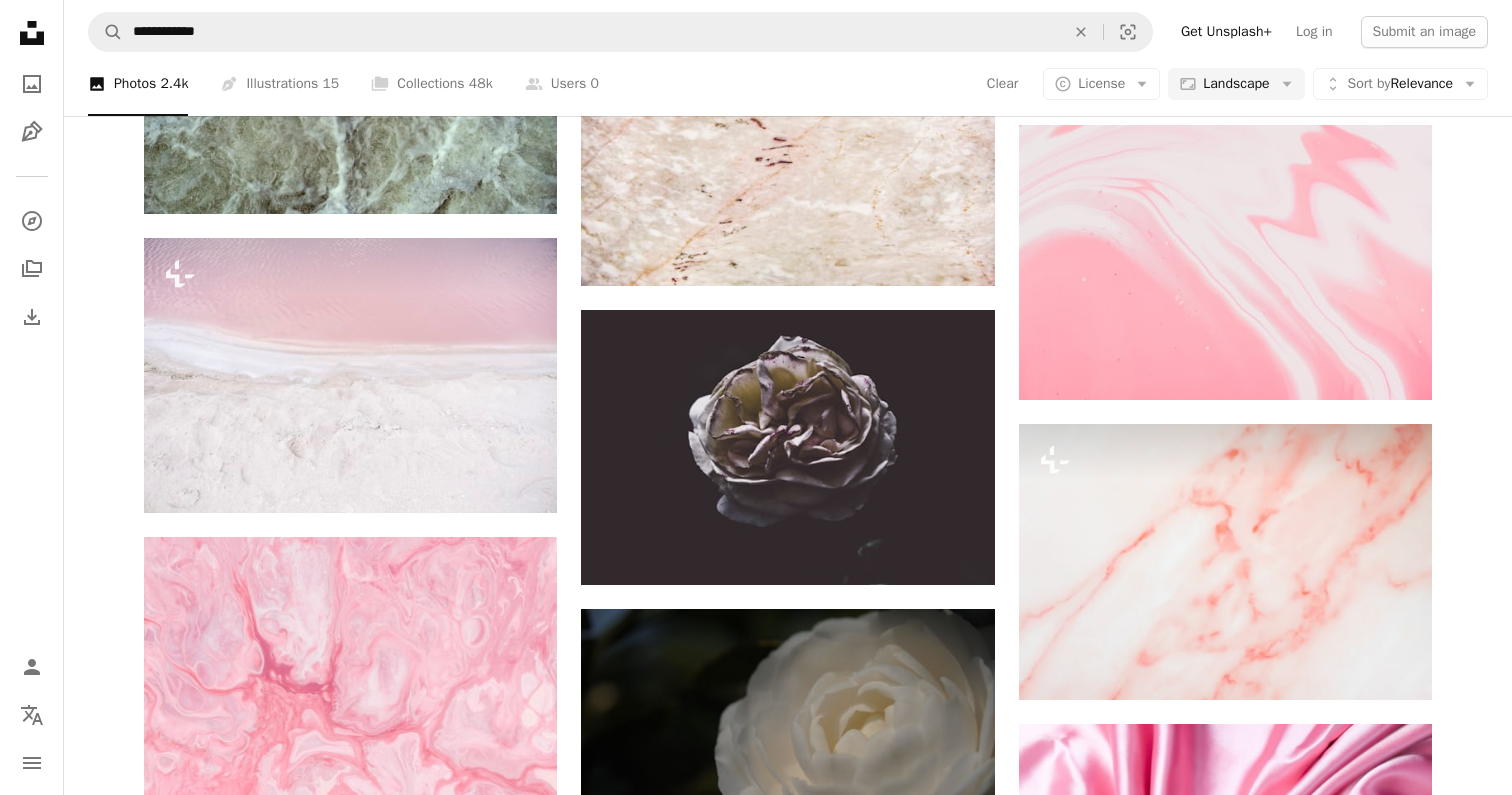 click on "An X shape Premium, ready to use images. Get unlimited access. A plus sign Members-only content added monthly A plus sign Unlimited royalty-free downloads A plus sign Illustrations  New A plus sign Enhanced legal protections yearly 65%  off monthly $20   $7 USD per month * Get  Unsplash+ * When paid annually, billed upfront  $84 Taxes where applicable. Renews automatically. Cancel anytime." at bounding box center [756, 3502] 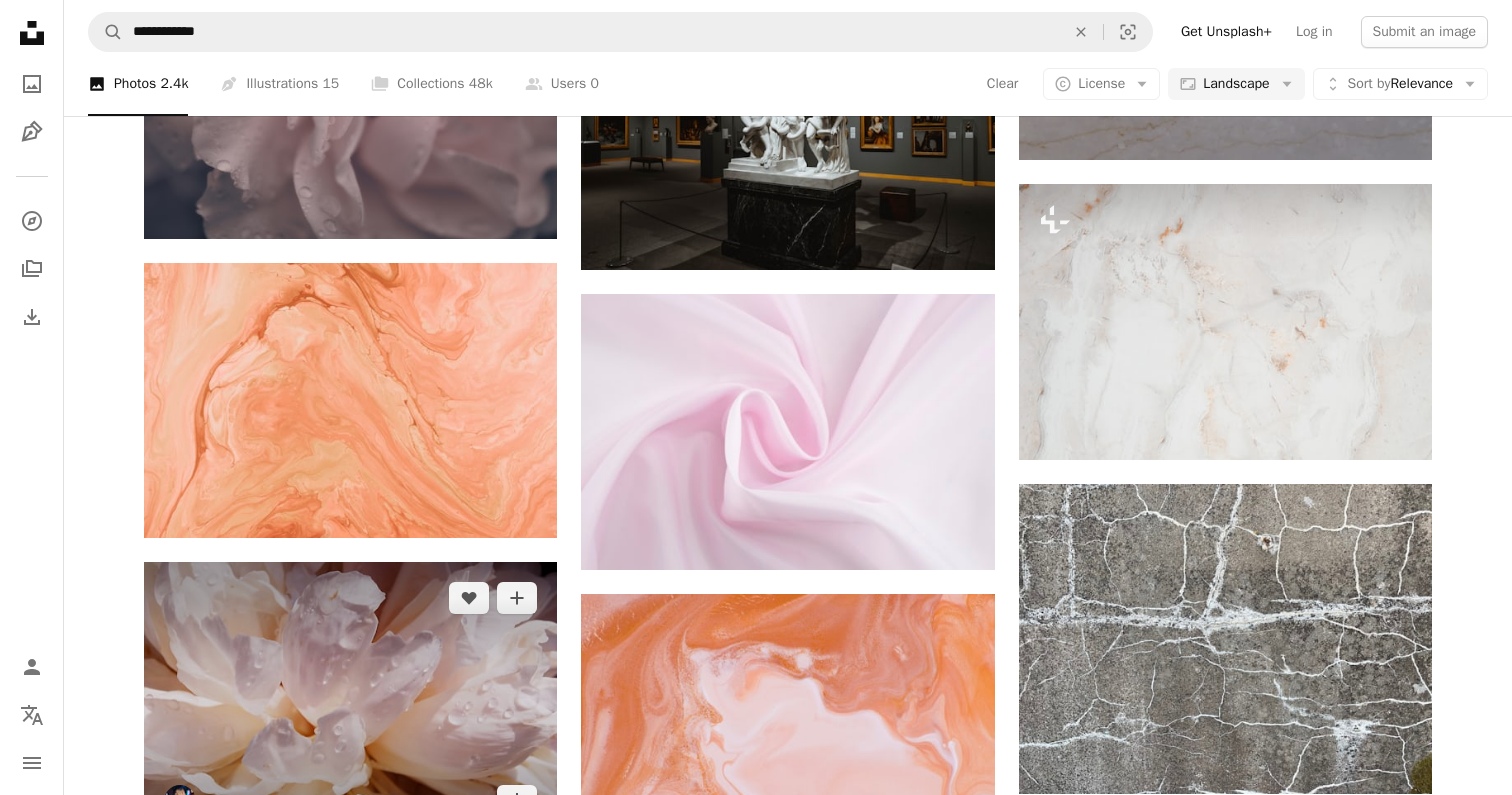scroll, scrollTop: 9133, scrollLeft: 0, axis: vertical 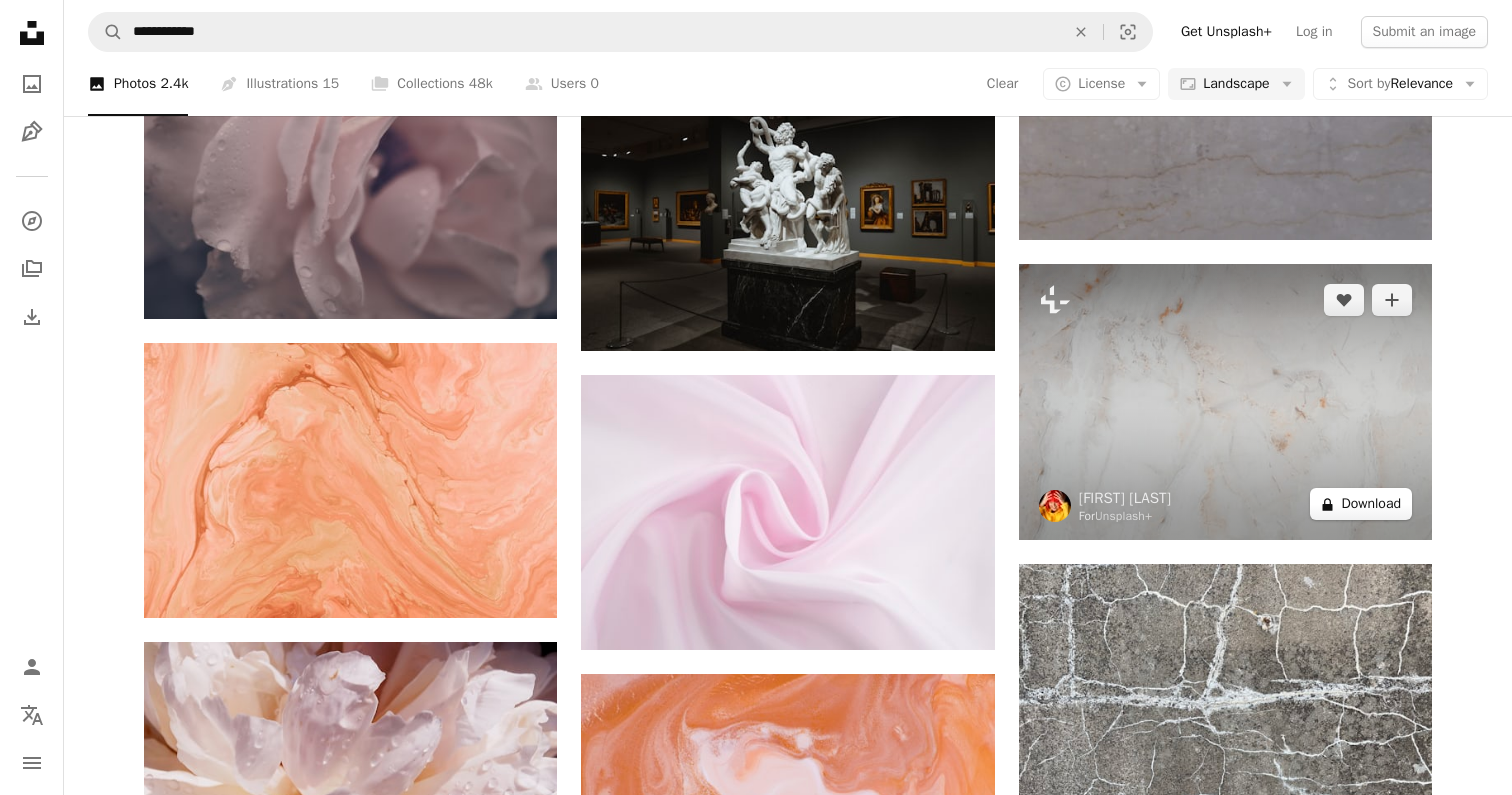 click on "A lock Download" at bounding box center [1361, 504] 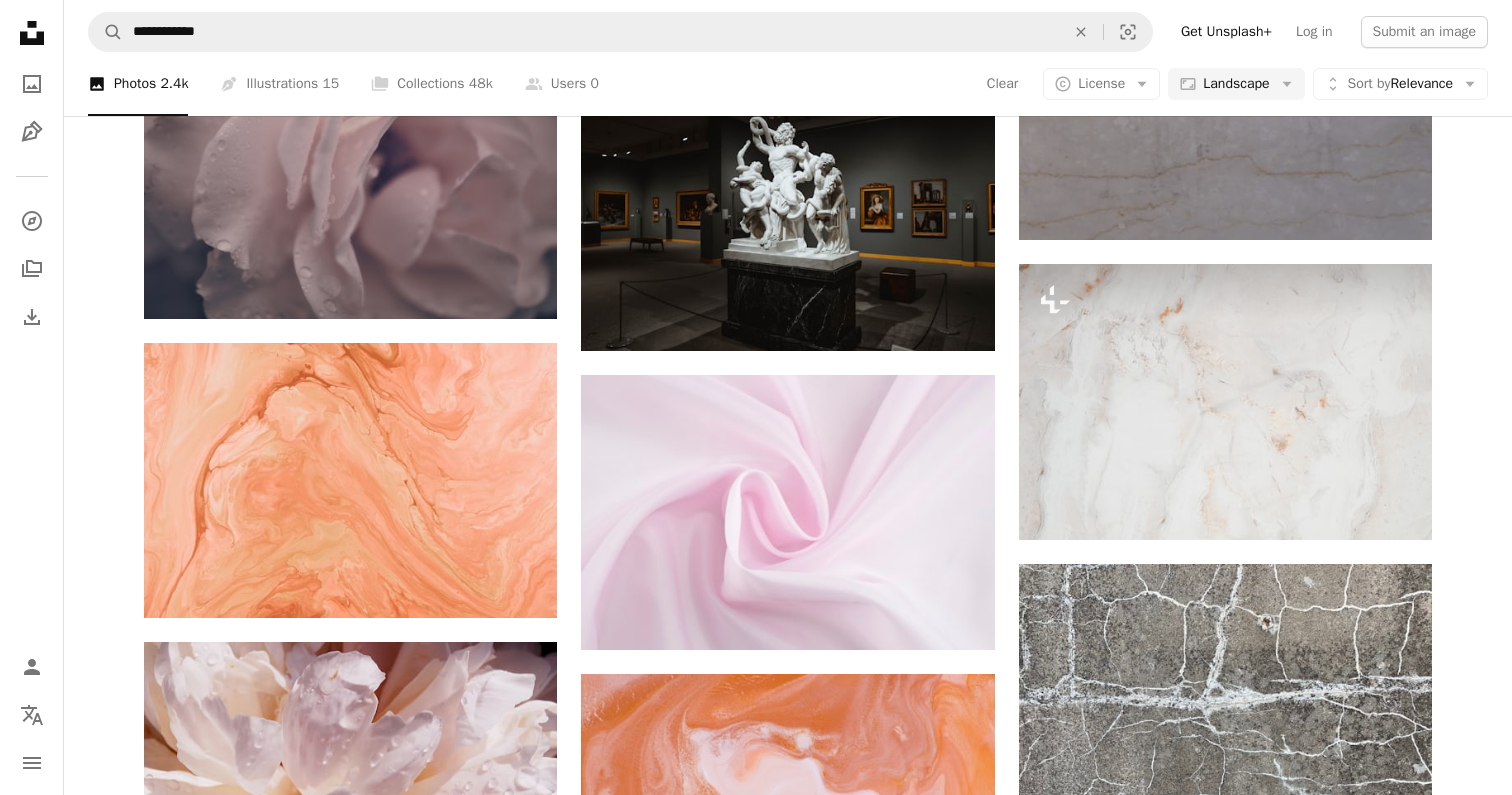 click on "An X shape Premium, ready to use images. Get unlimited access. A plus sign Members-only content added monthly A plus sign Unlimited royalty-free downloads A plus sign Illustrations  New A plus sign Enhanced legal protections yearly 65%  off monthly $20   $7 USD per month * Get  Unsplash+ * When paid annually, billed upfront  $84 Taxes where applicable. Renews automatically. Cancel anytime." at bounding box center (756, 4161) 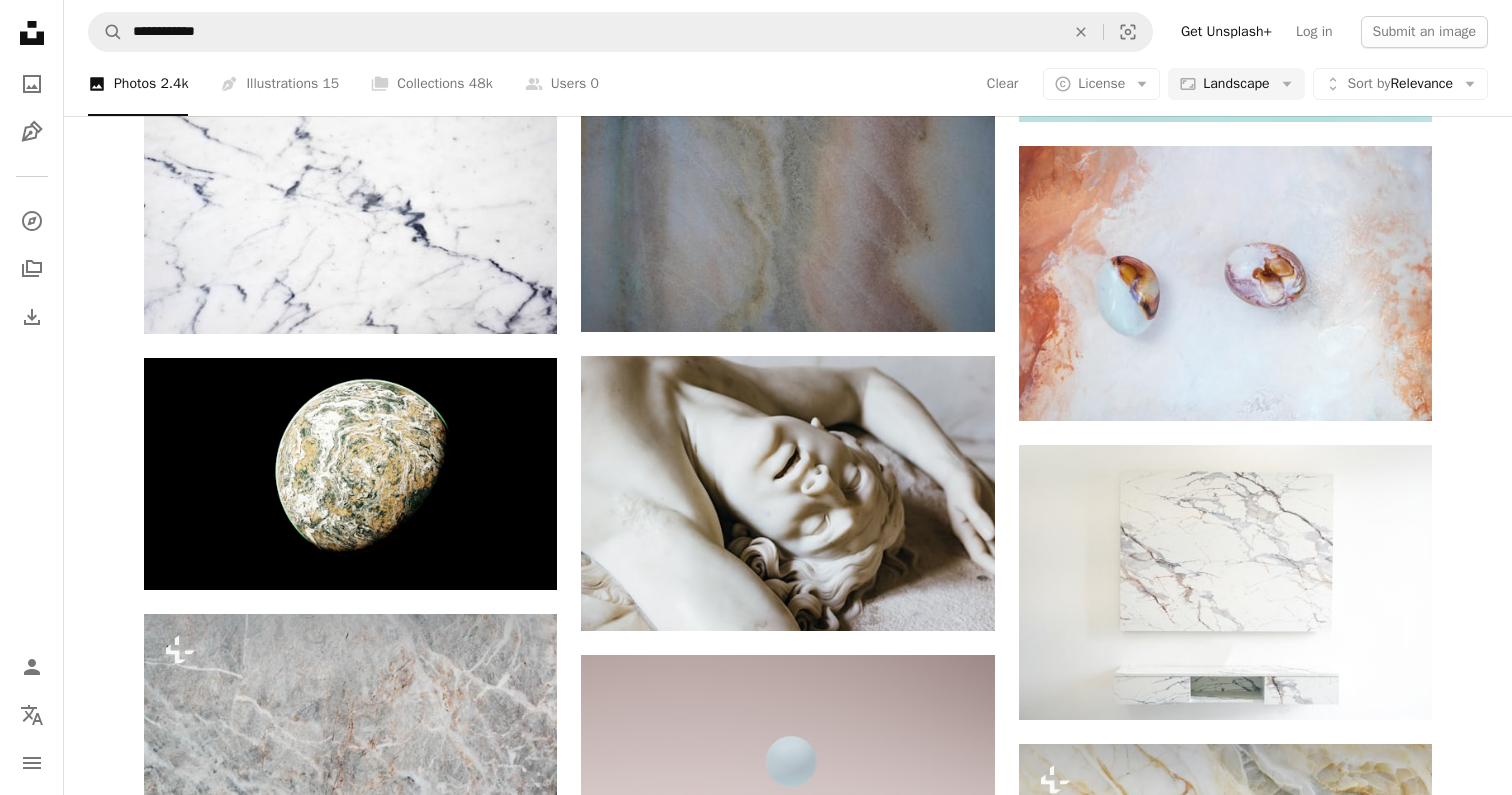 scroll, scrollTop: 1789, scrollLeft: 0, axis: vertical 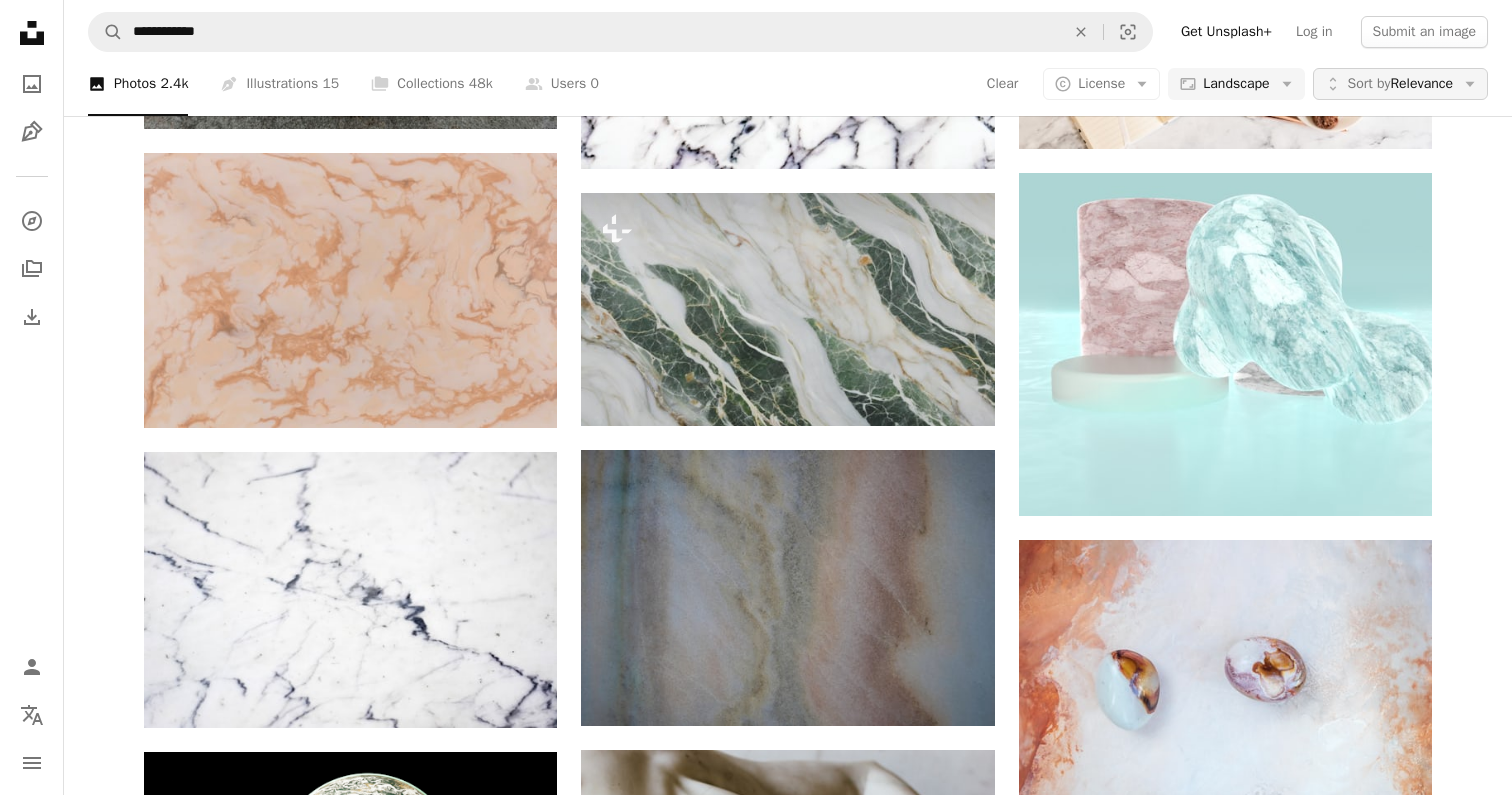 click on "Sort by" at bounding box center [1369, 83] 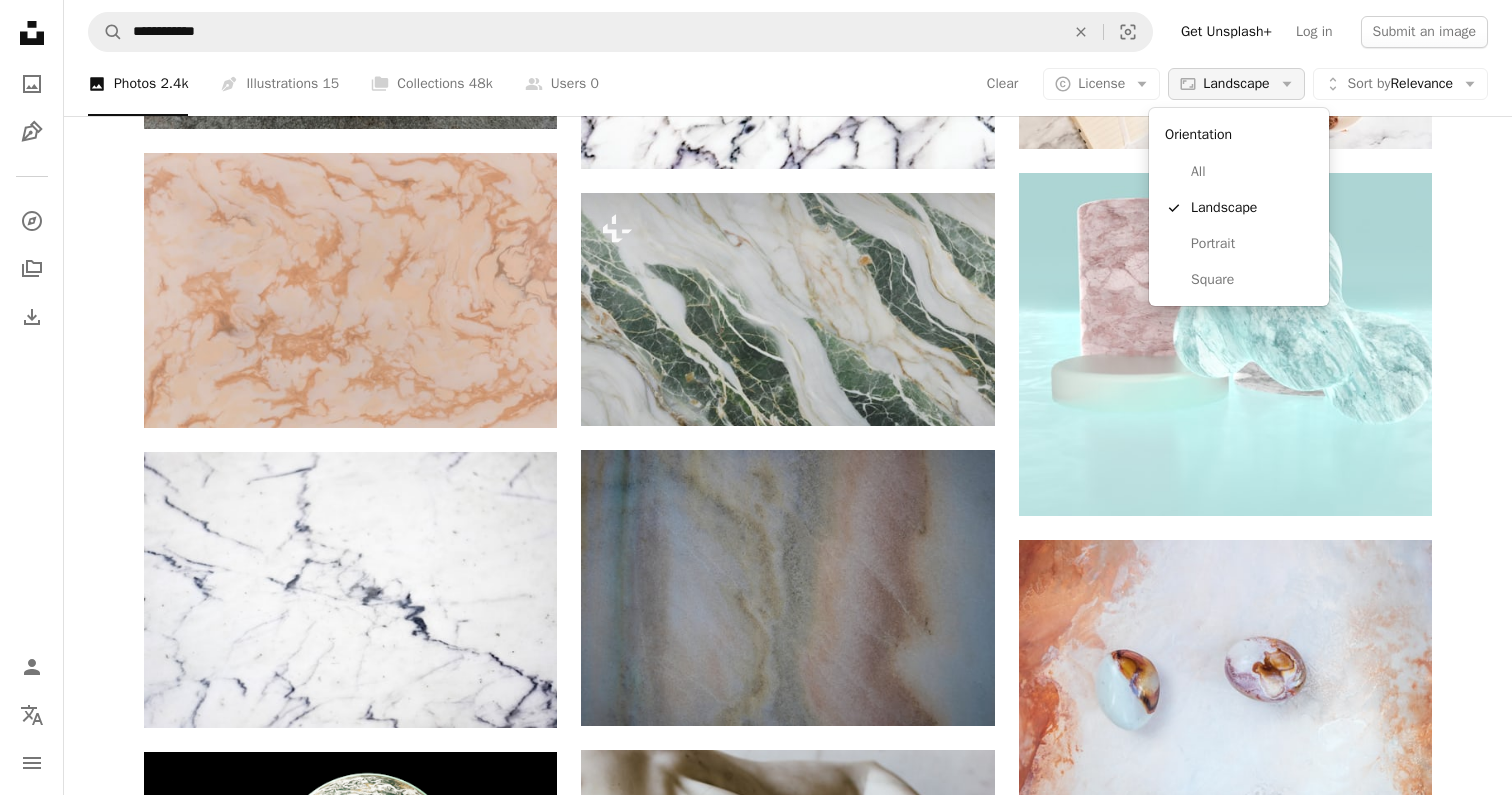 click on "Landscape" at bounding box center (1236, 84) 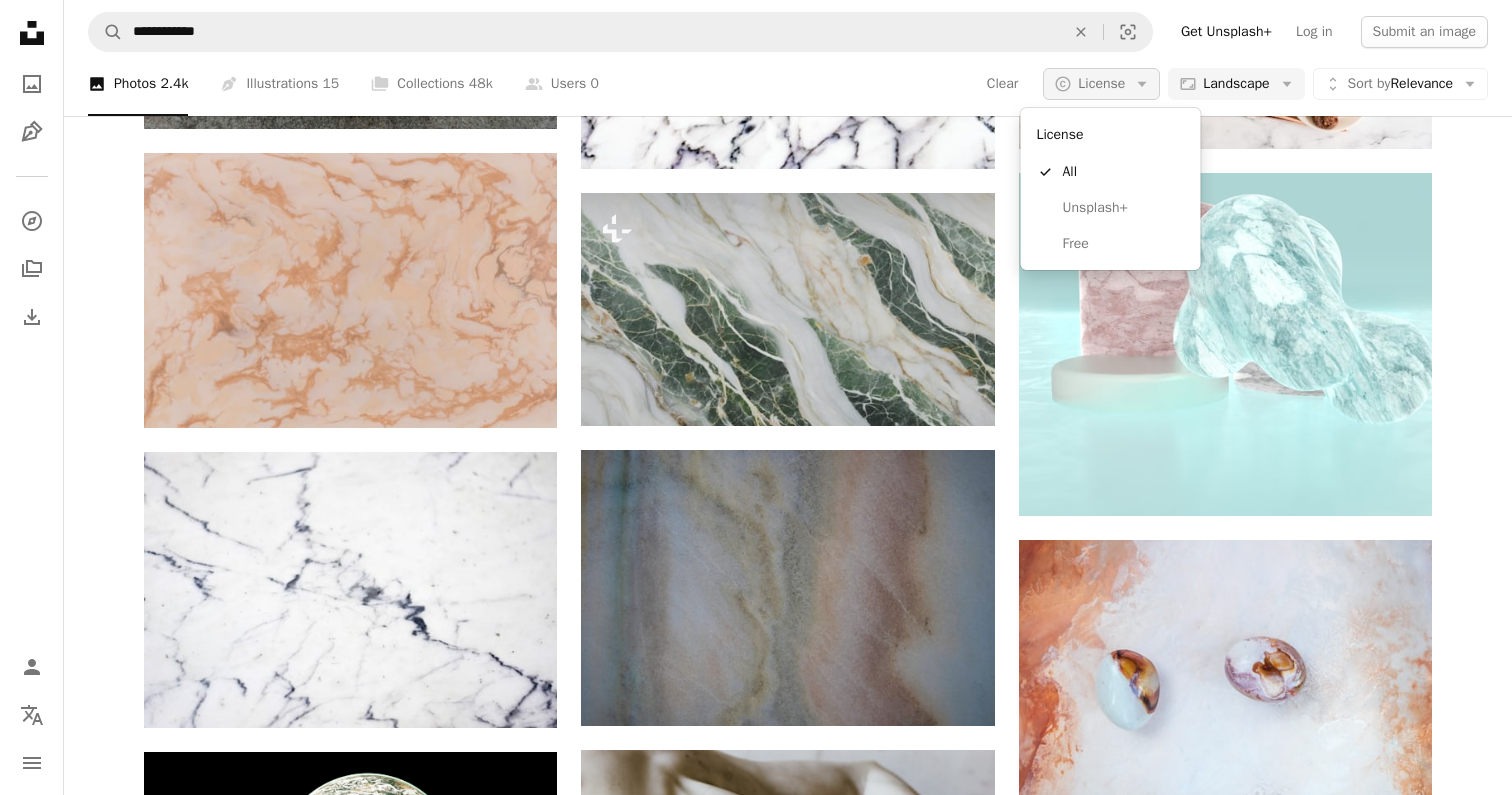 click on "License" at bounding box center (1101, 83) 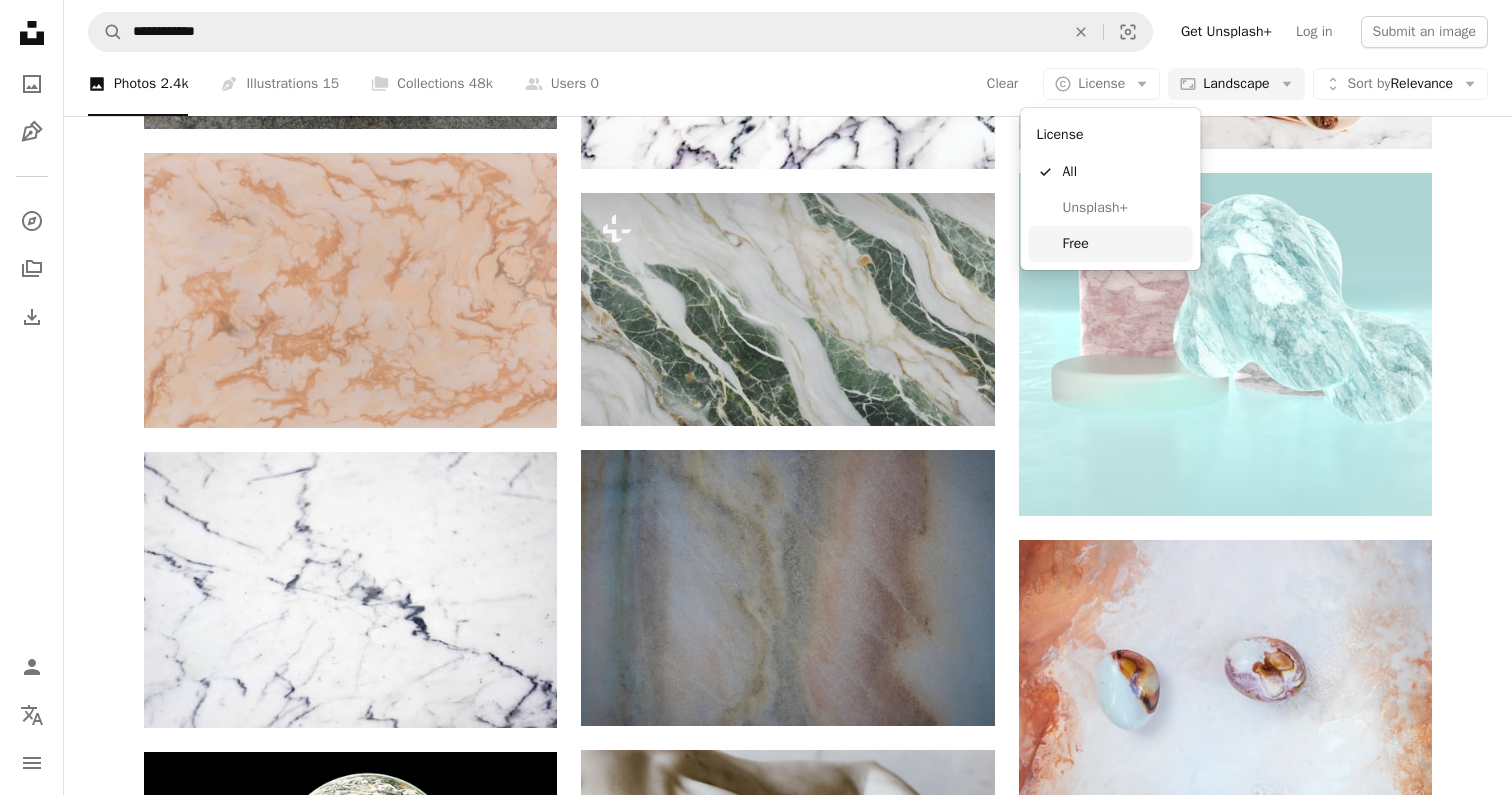 click on "Free" at bounding box center [1124, 244] 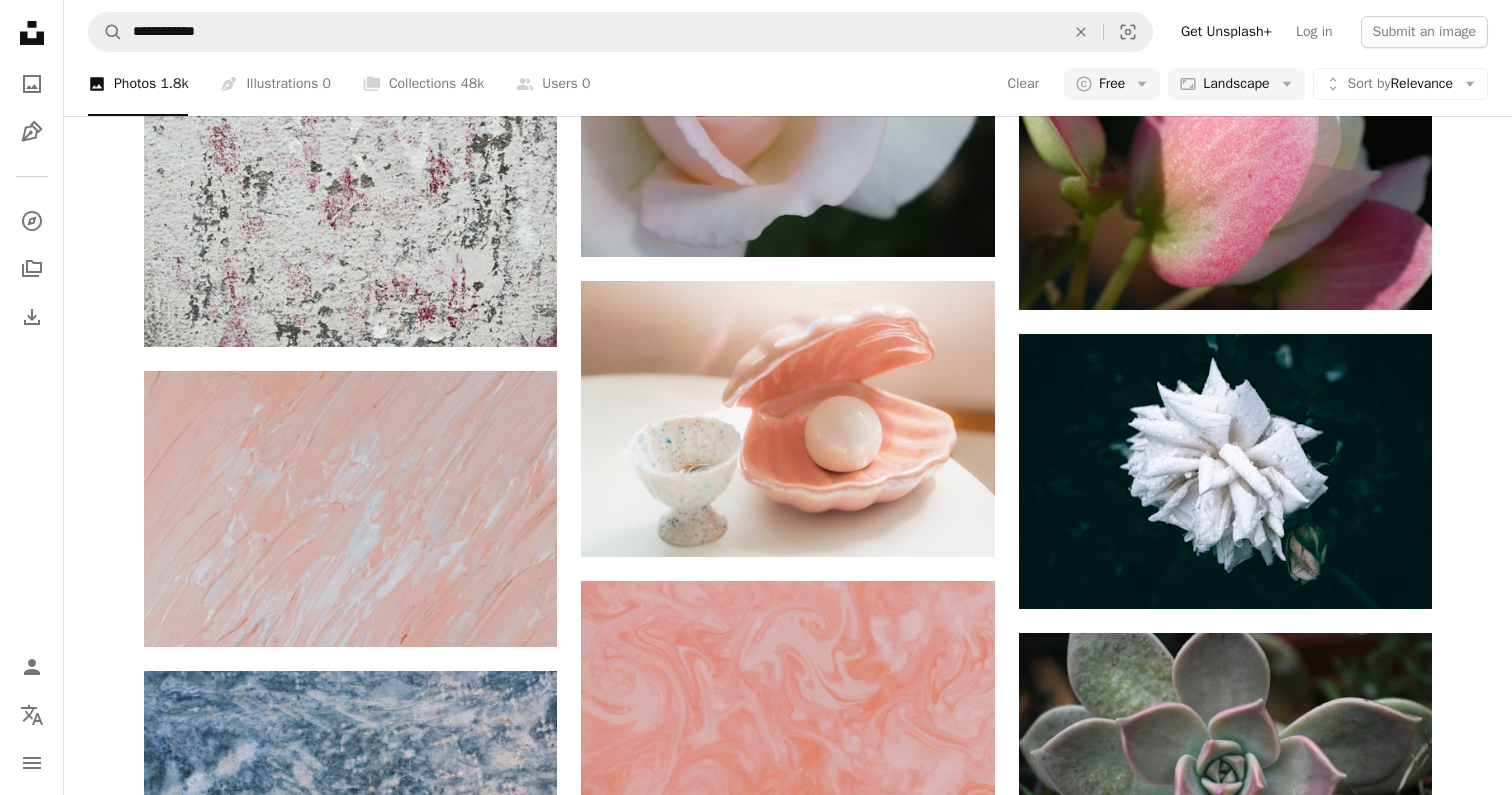 scroll, scrollTop: 21861, scrollLeft: 0, axis: vertical 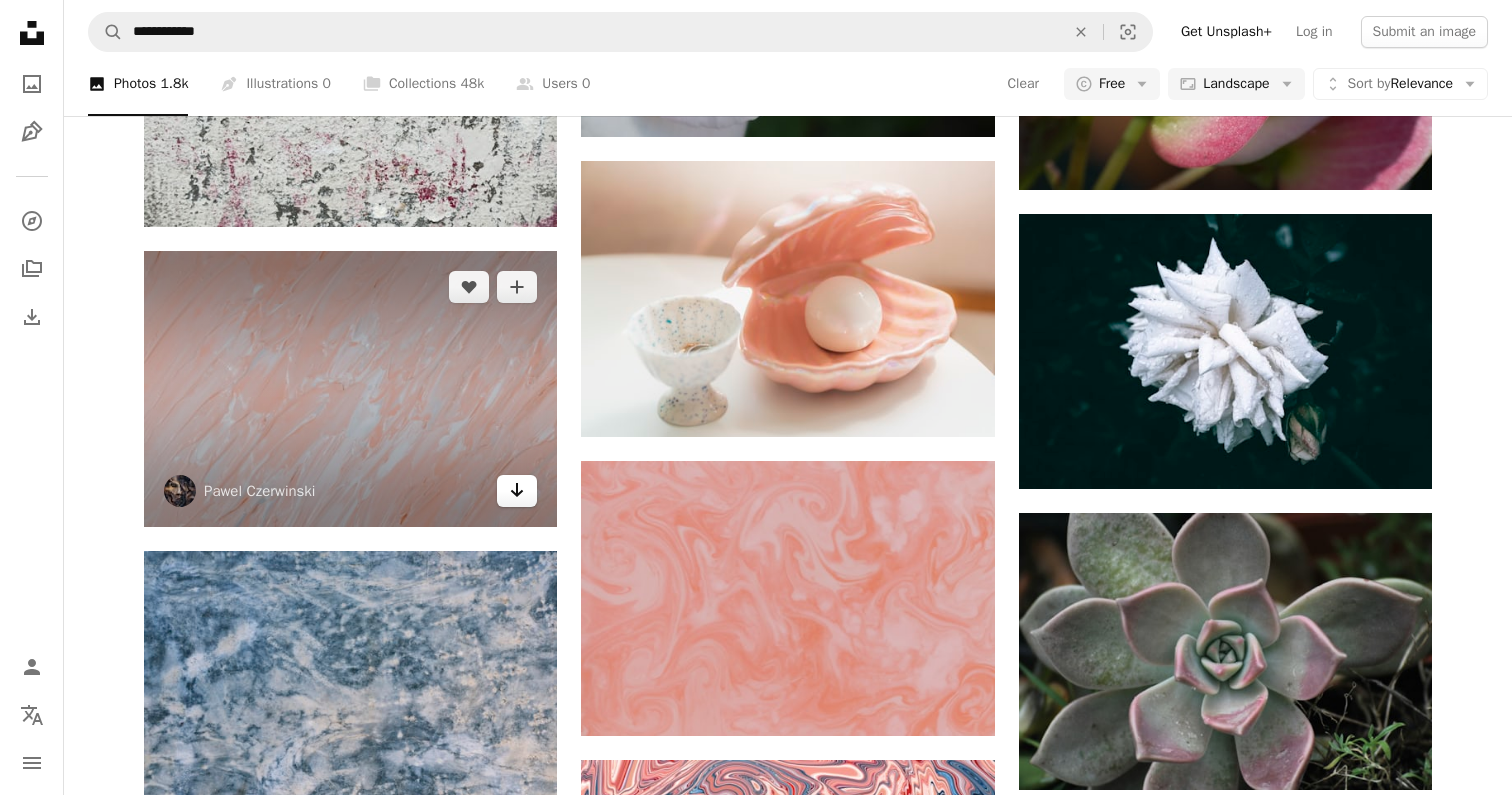 click on "Arrow pointing down" at bounding box center [517, 491] 